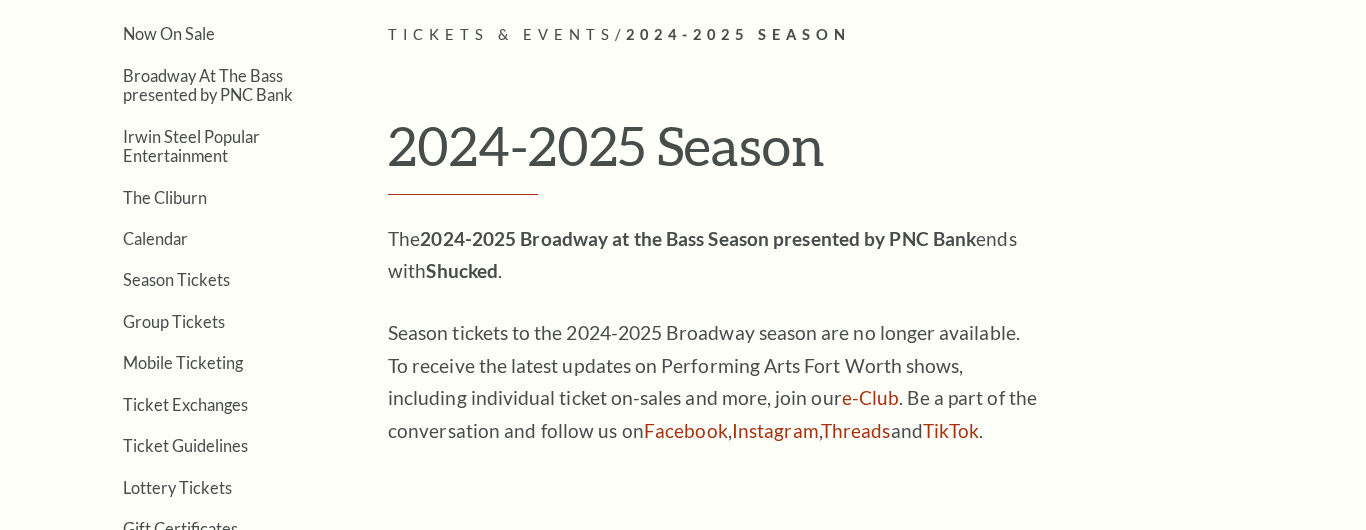 scroll, scrollTop: 0, scrollLeft: 0, axis: both 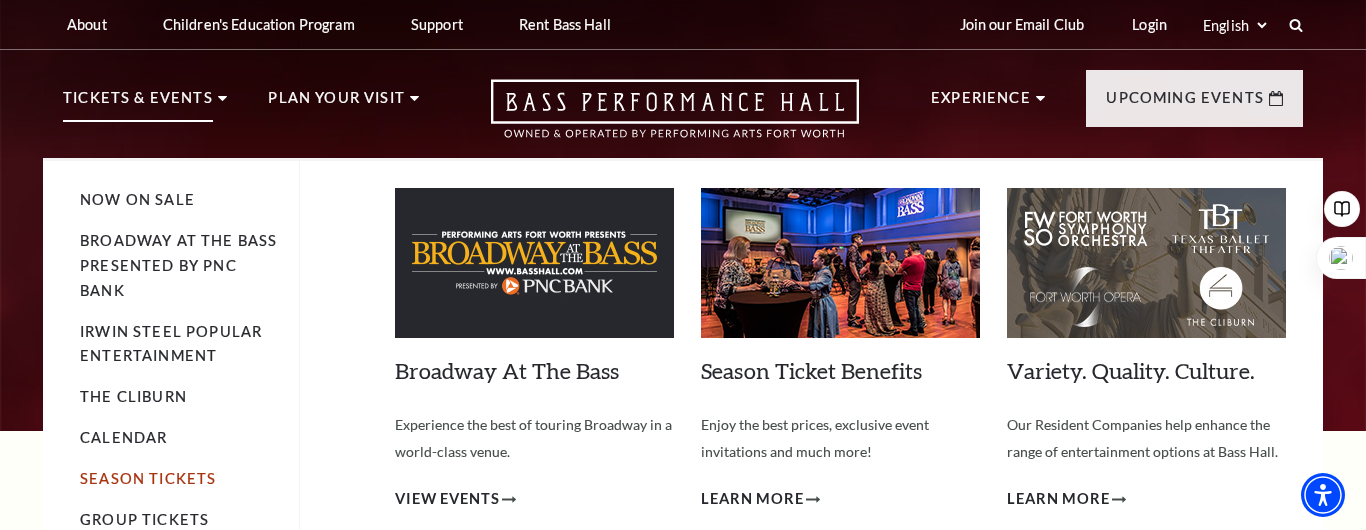 click on "Season Tickets" at bounding box center (148, 478) 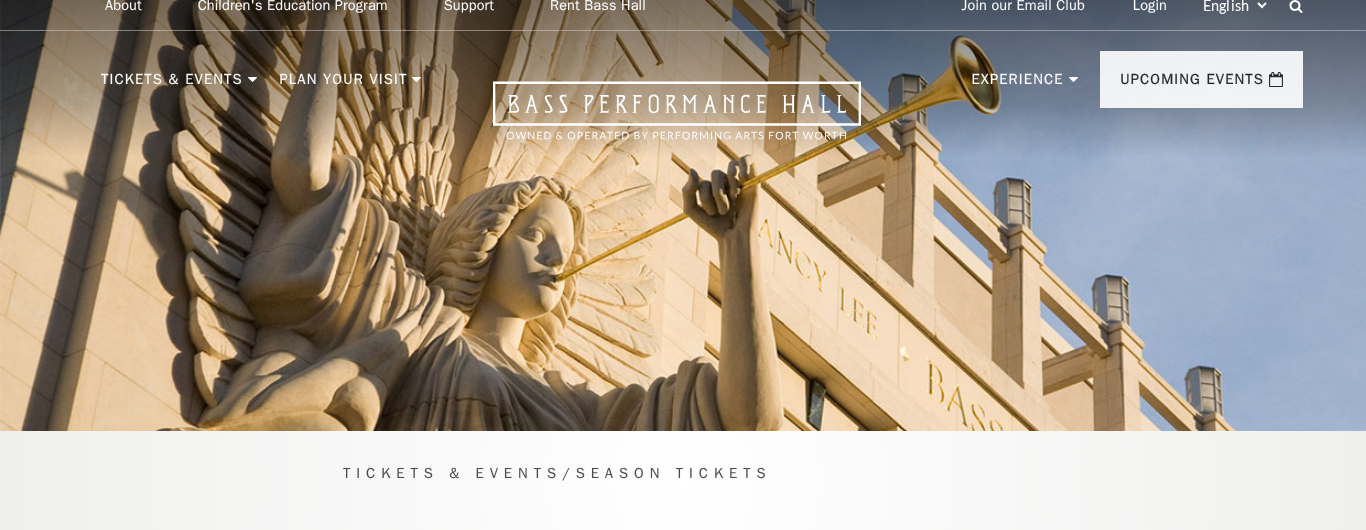 scroll, scrollTop: 140, scrollLeft: 0, axis: vertical 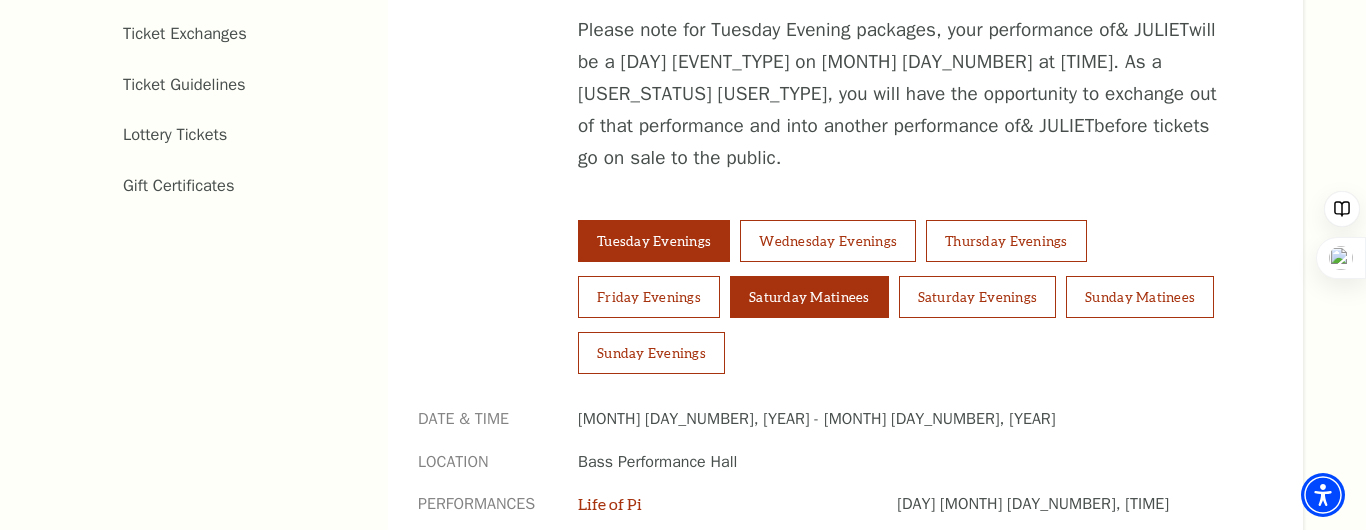 click on "Saturday Matinees" at bounding box center [809, 297] 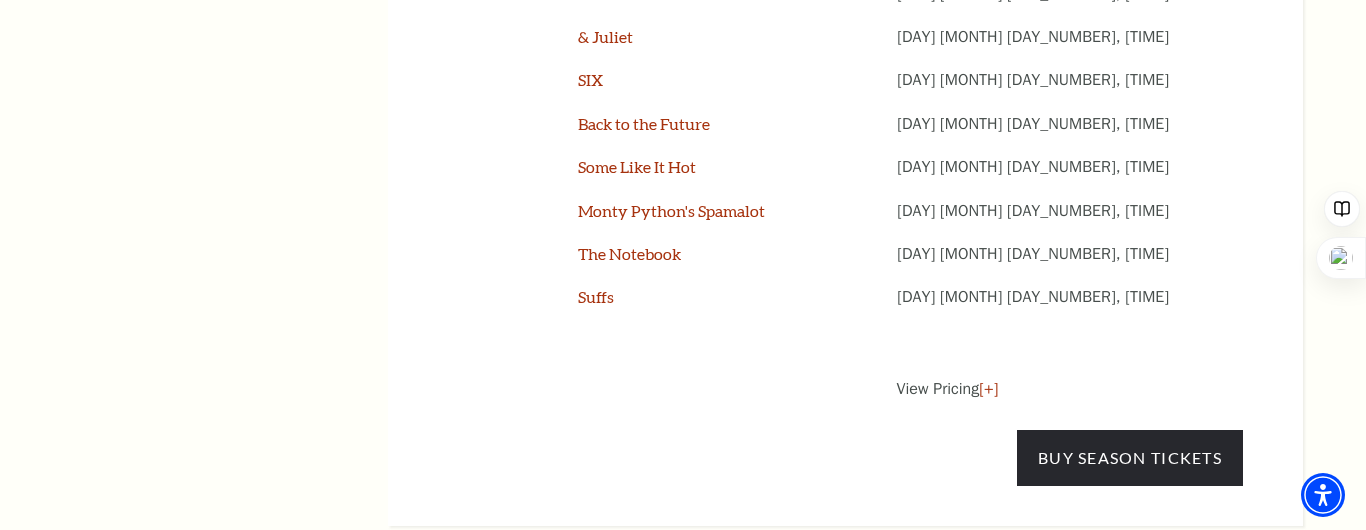 scroll, scrollTop: 1803, scrollLeft: 0, axis: vertical 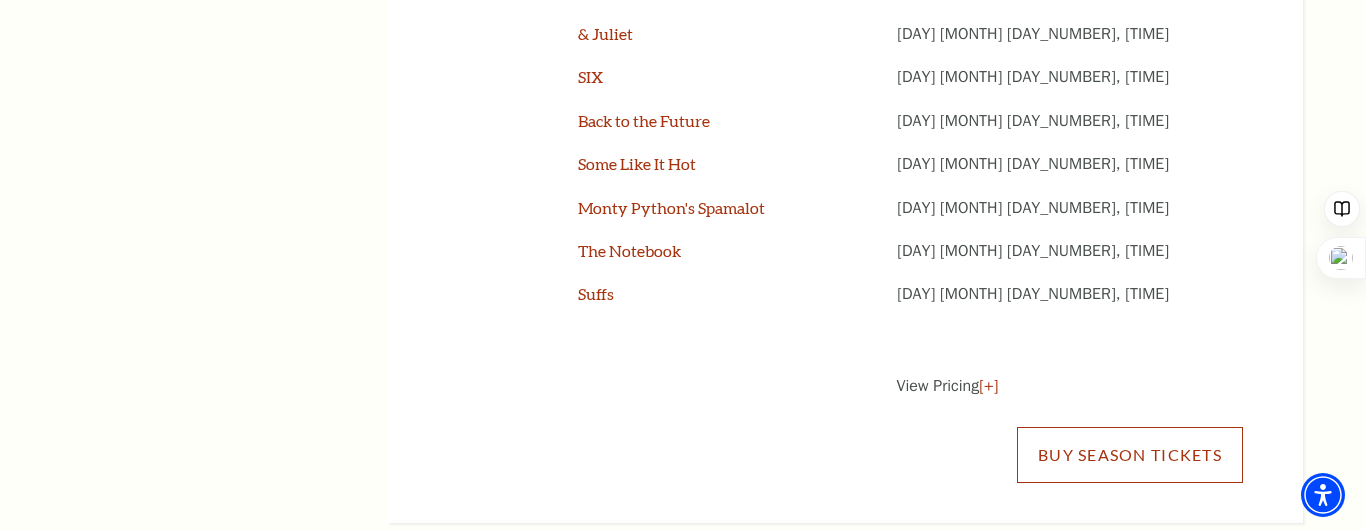 click on "Buy Season Tickets" at bounding box center [1130, 455] 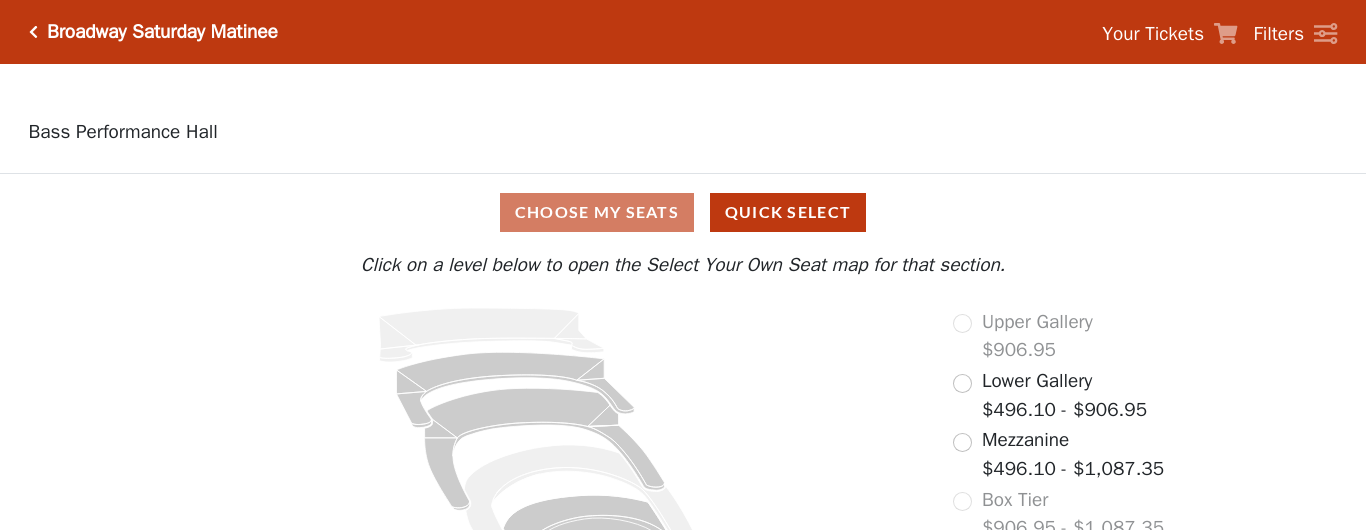 scroll, scrollTop: 39, scrollLeft: 0, axis: vertical 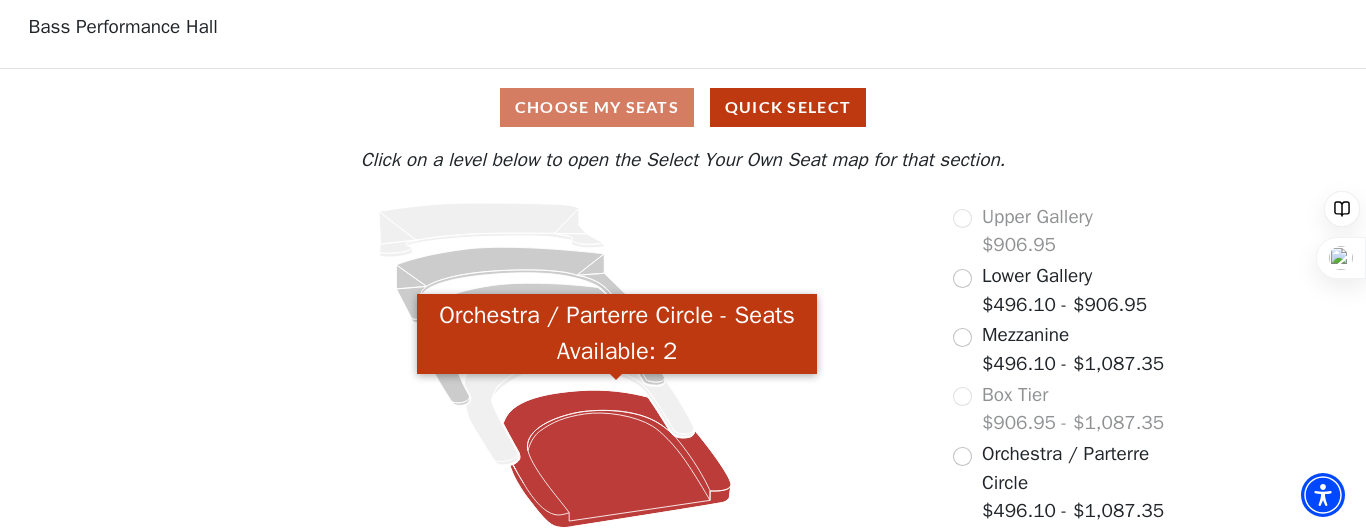click 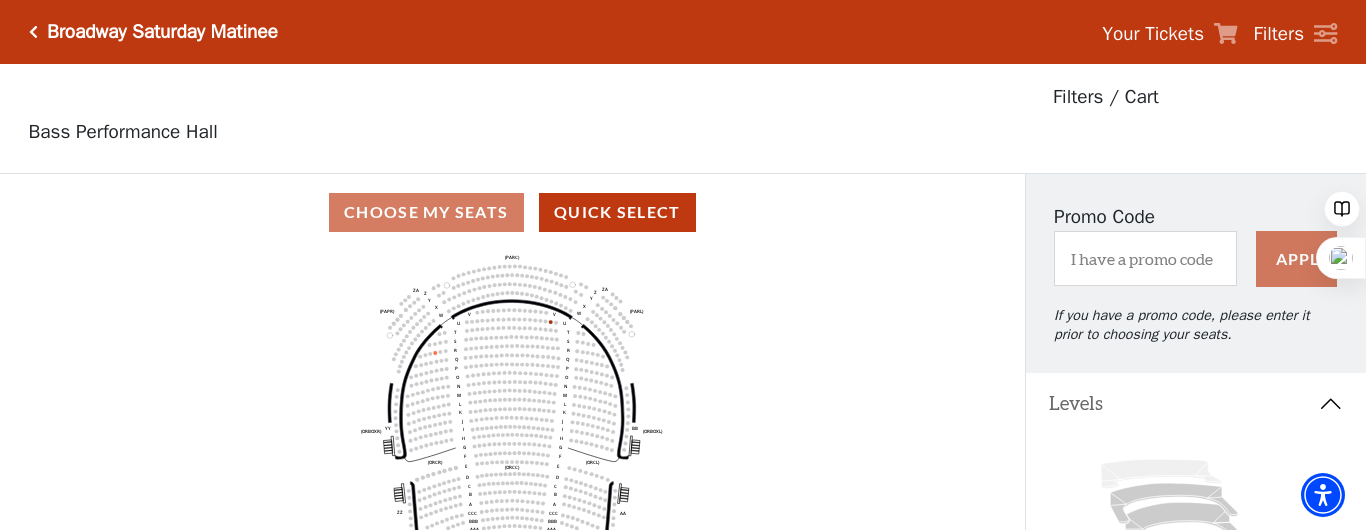 scroll, scrollTop: 93, scrollLeft: 0, axis: vertical 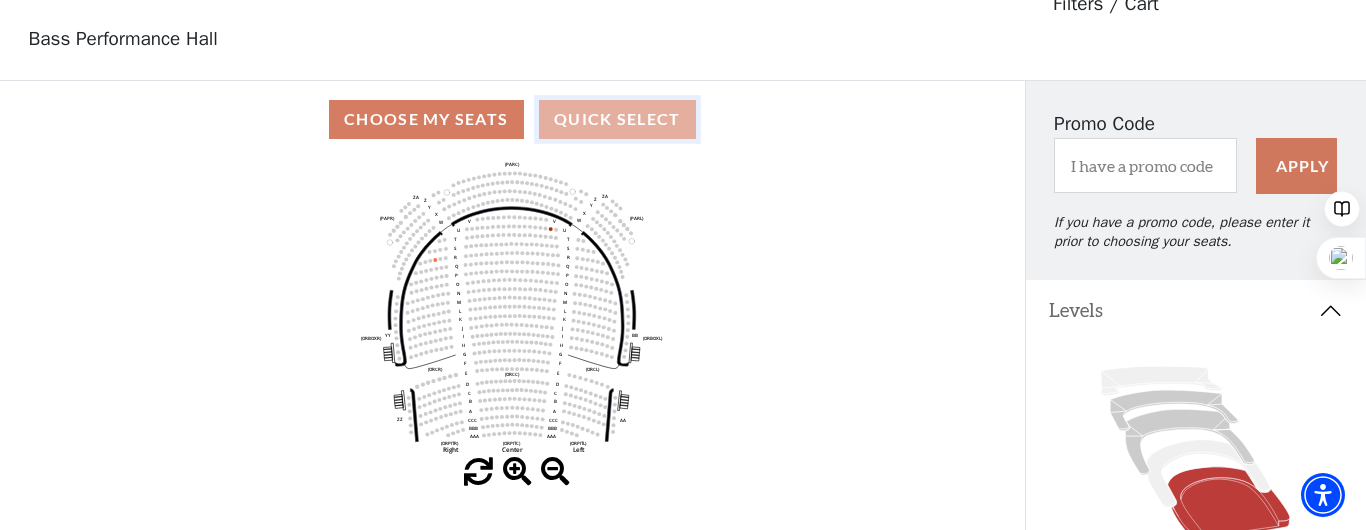 click on "Quick Select" at bounding box center (617, 119) 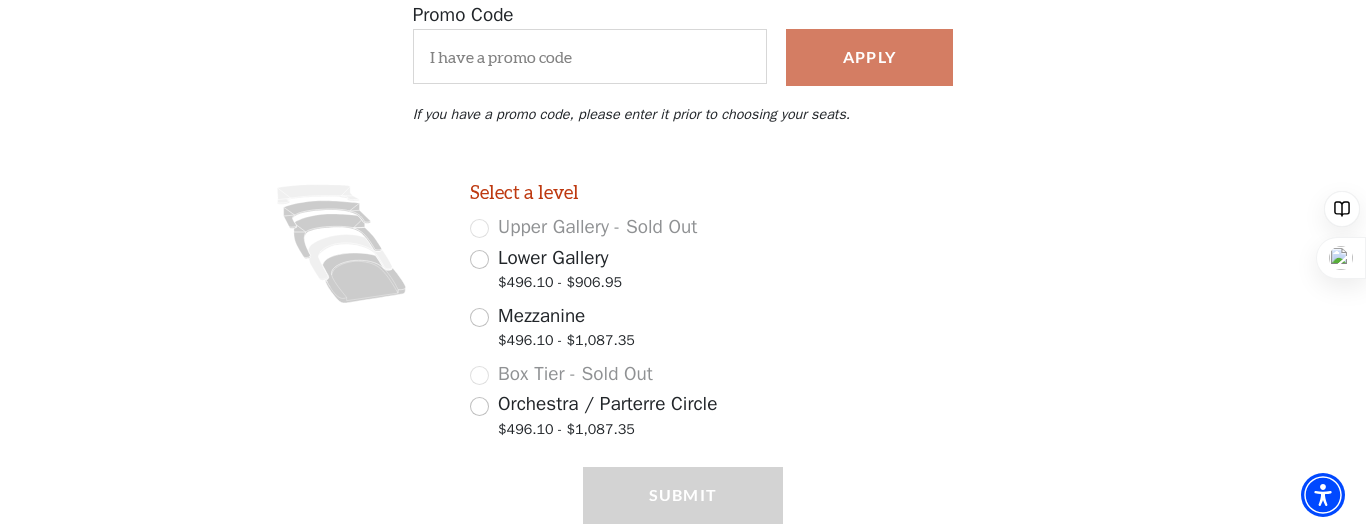 scroll, scrollTop: 271, scrollLeft: 0, axis: vertical 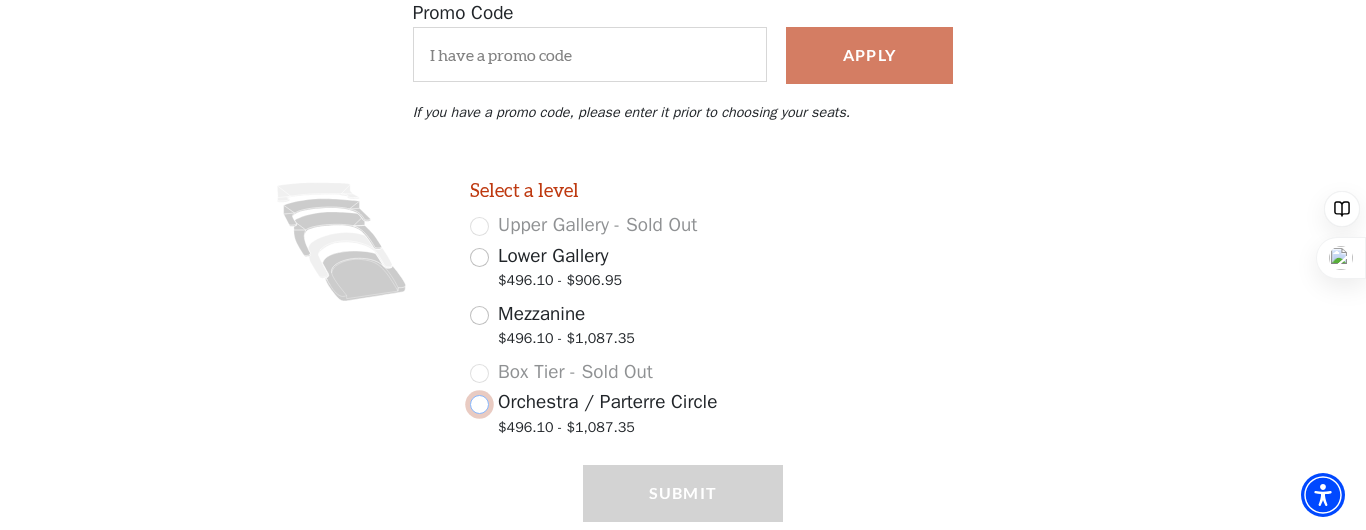 click on "Orchestra / Parterre Circle     $496.10 - $1,087.35" at bounding box center (479, 404) 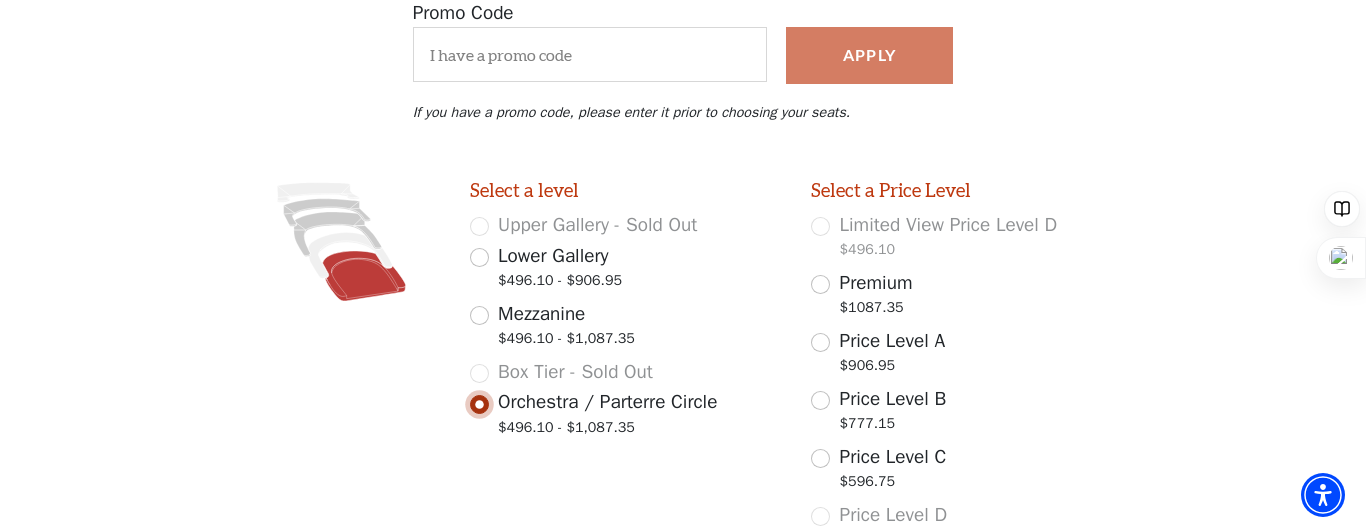 scroll, scrollTop: 440, scrollLeft: 0, axis: vertical 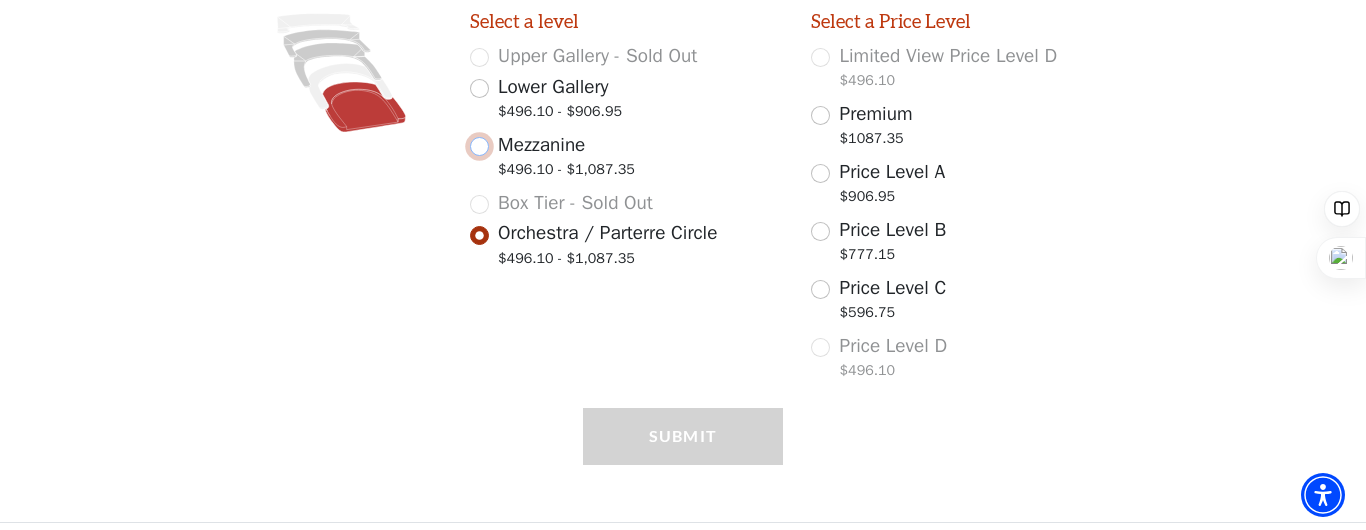 click on "Mezzanine     $496.10 - $1,087.35" at bounding box center (479, 146) 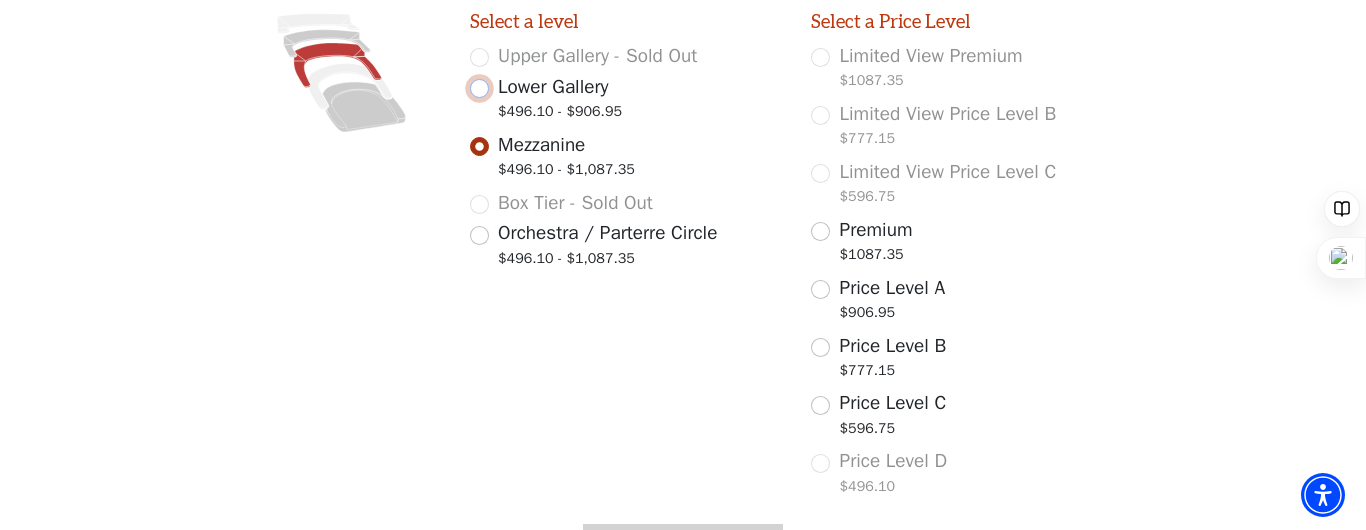 click on "Lower Gallery     $496.10 - $906.95" at bounding box center (479, 88) 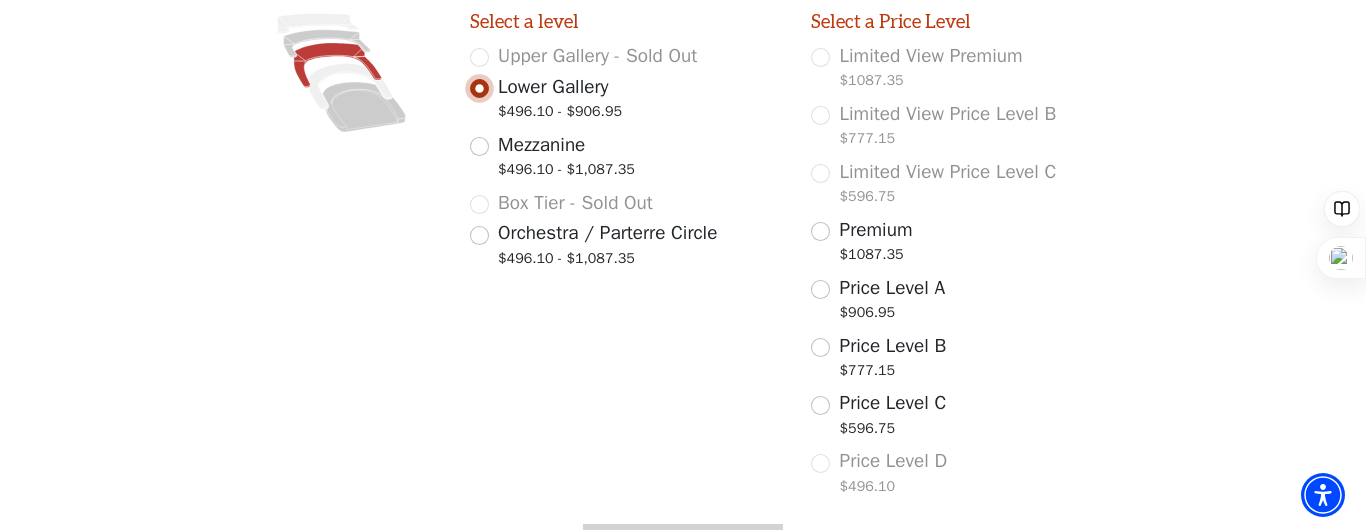 scroll, scrollTop: 384, scrollLeft: 0, axis: vertical 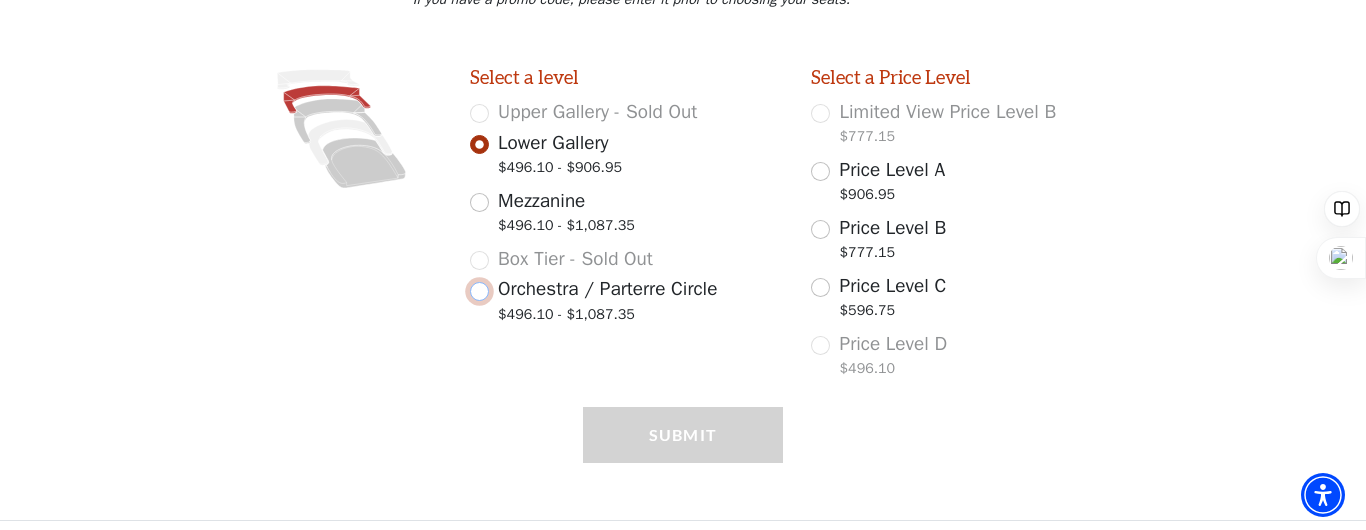 click on "Orchestra / Parterre Circle     $496.10 - $1,087.35" at bounding box center [479, 291] 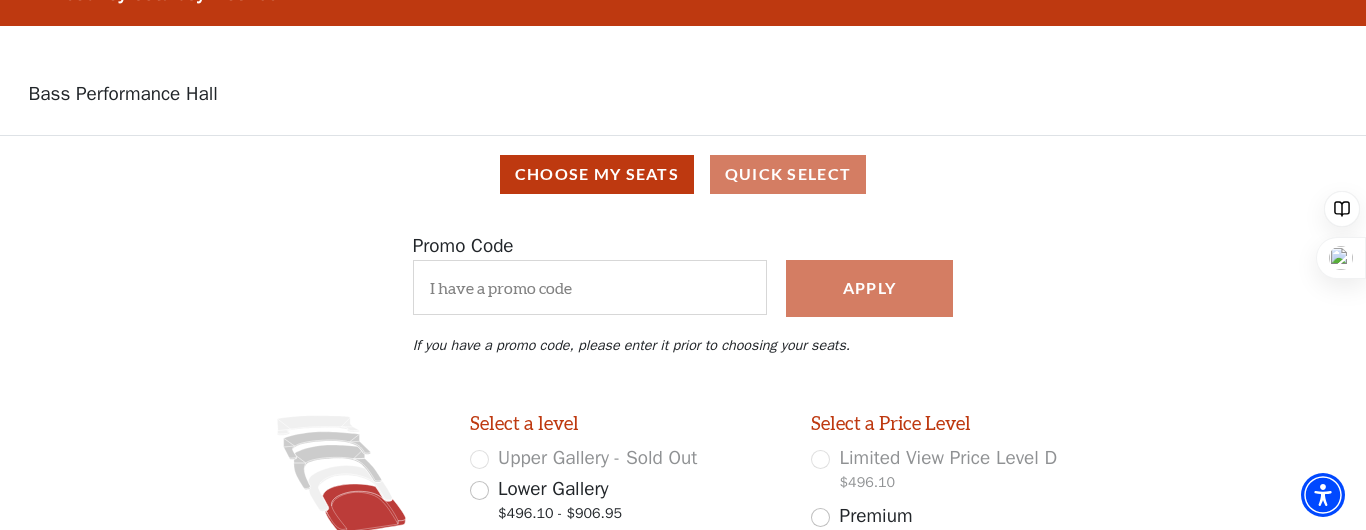 scroll, scrollTop: 0, scrollLeft: 0, axis: both 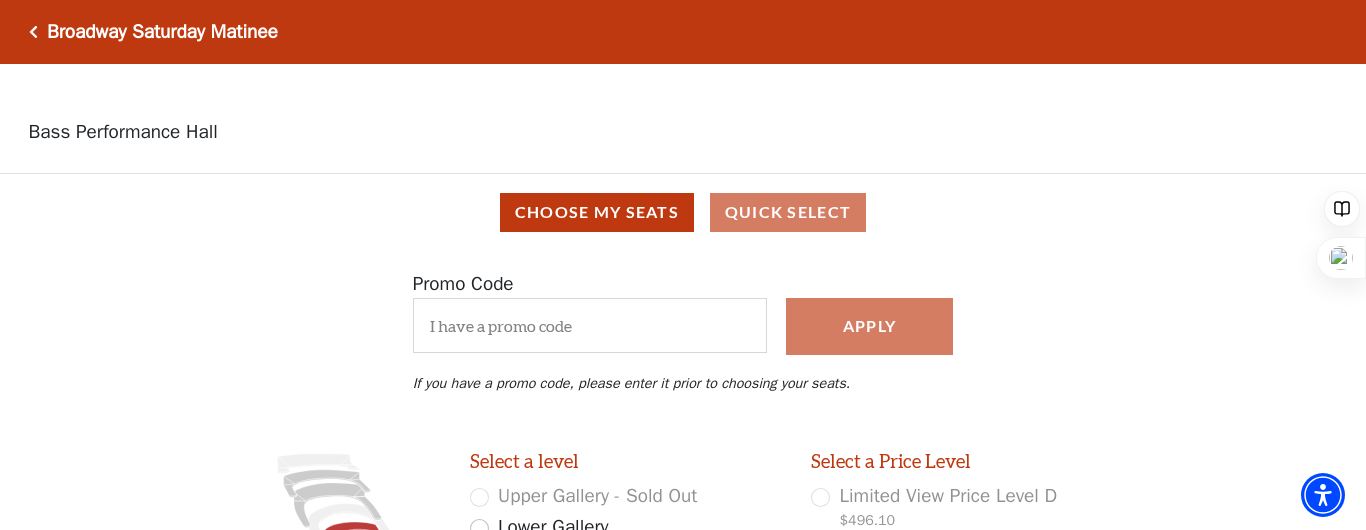 click at bounding box center (33, 32) 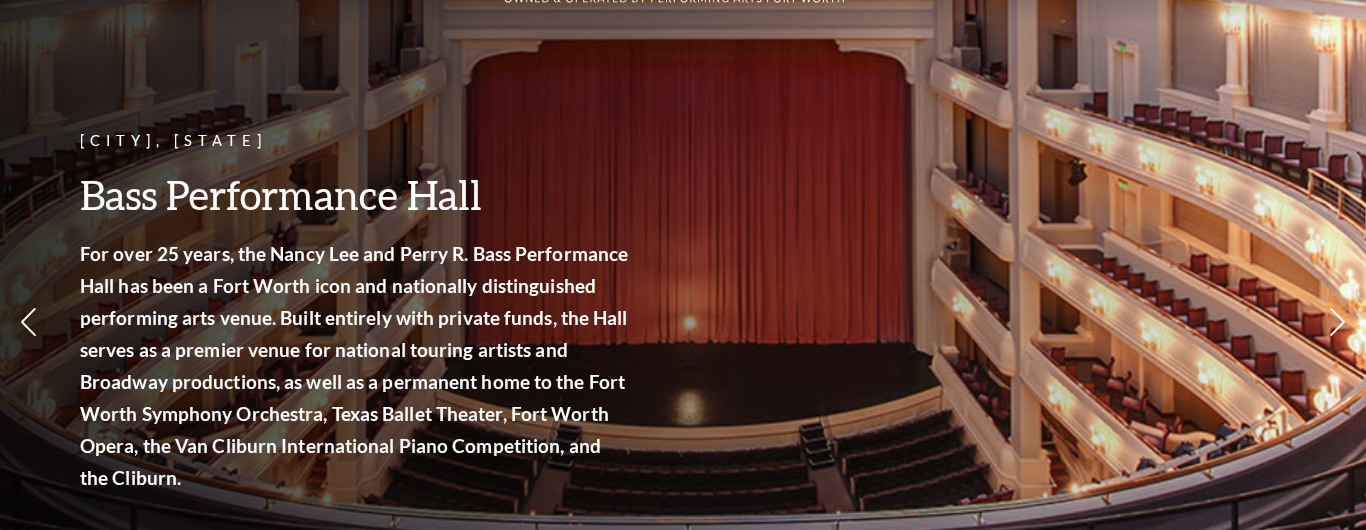 scroll, scrollTop: 160, scrollLeft: 0, axis: vertical 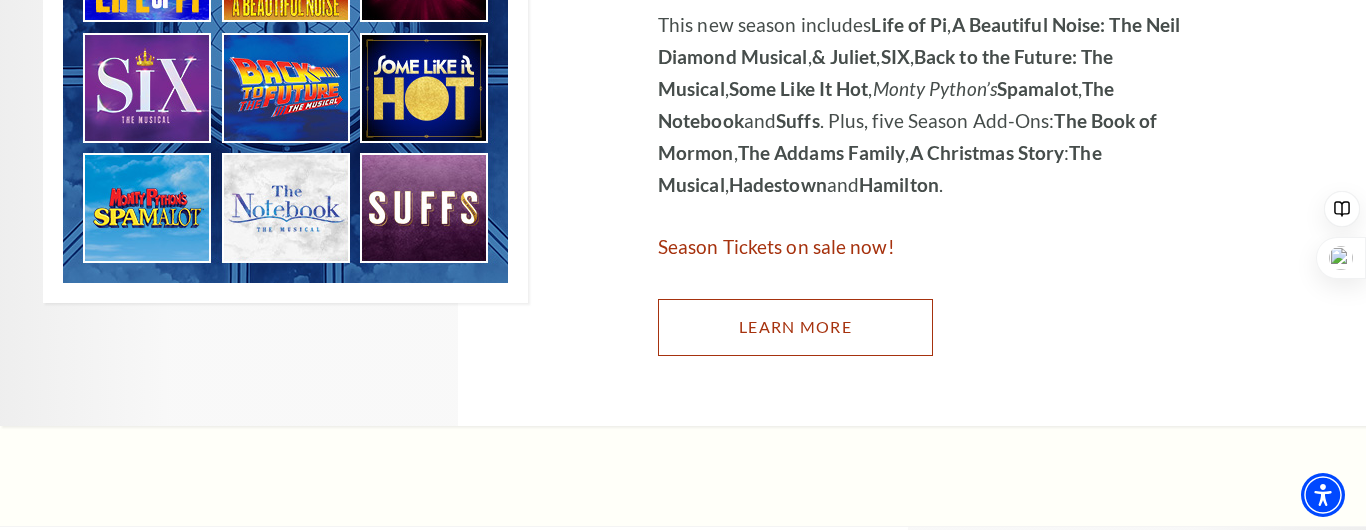 click on "Learn More" at bounding box center [795, 327] 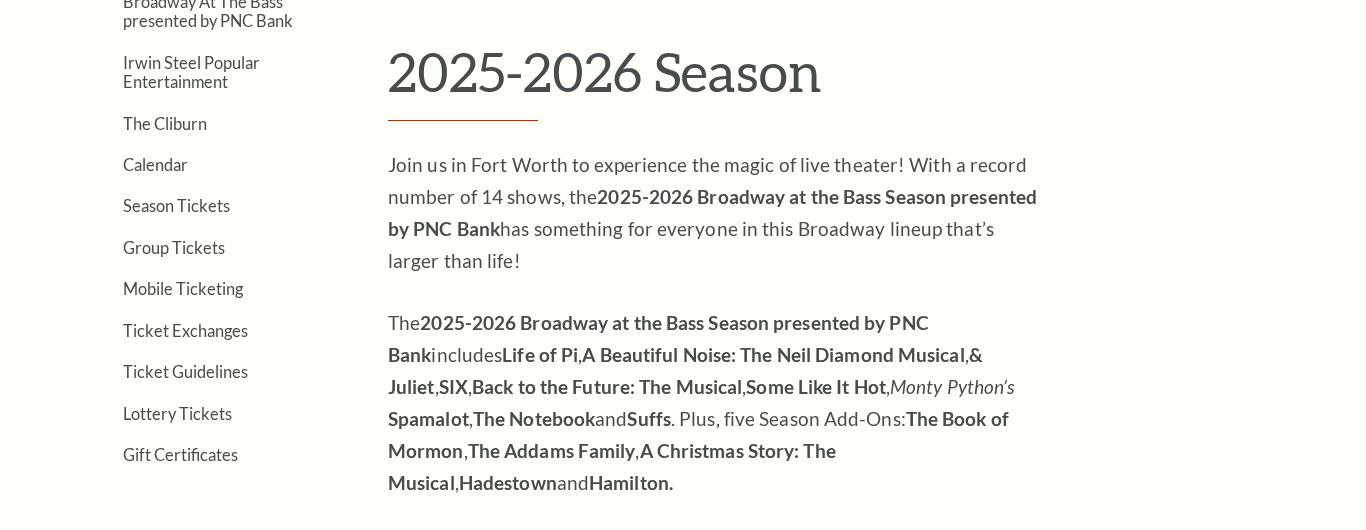 scroll, scrollTop: 670, scrollLeft: 0, axis: vertical 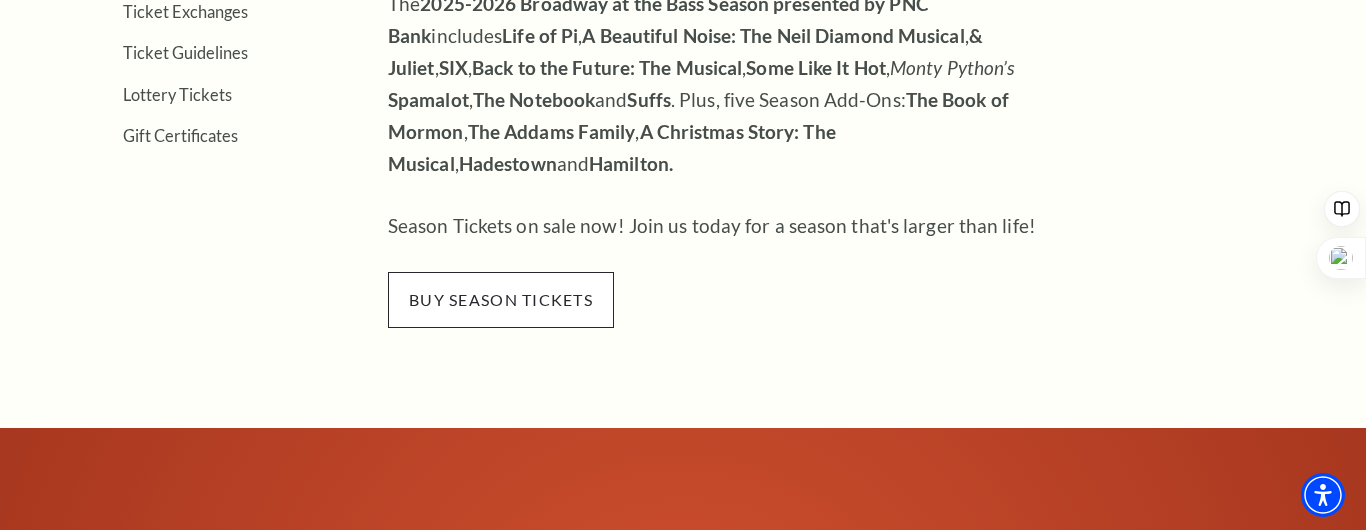 click on "buy season tickets" at bounding box center [501, 300] 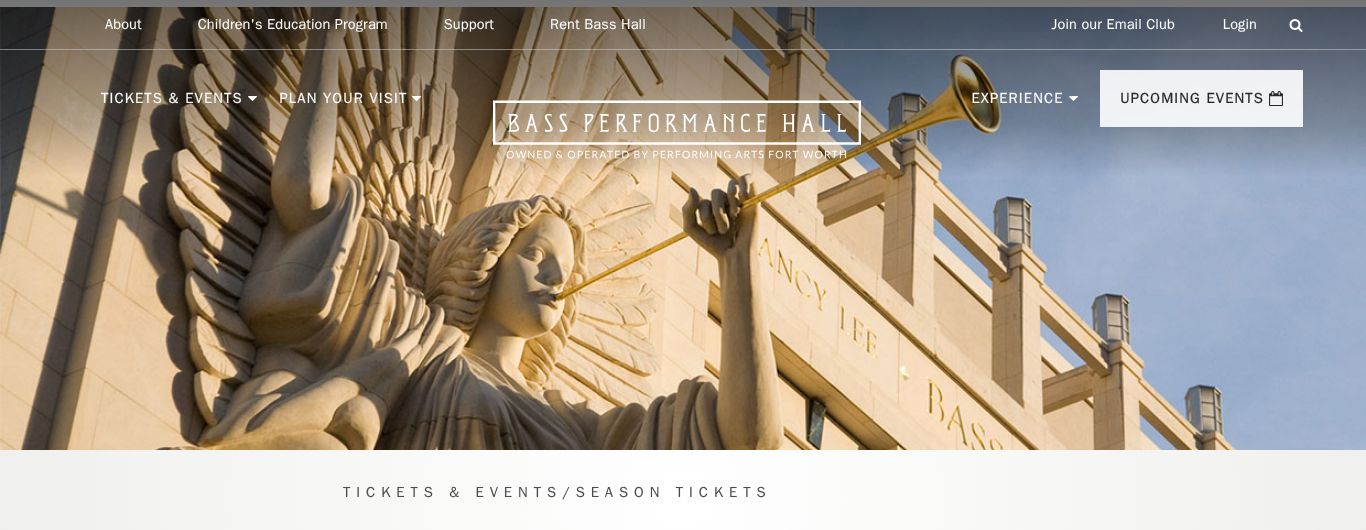 scroll, scrollTop: 0, scrollLeft: 0, axis: both 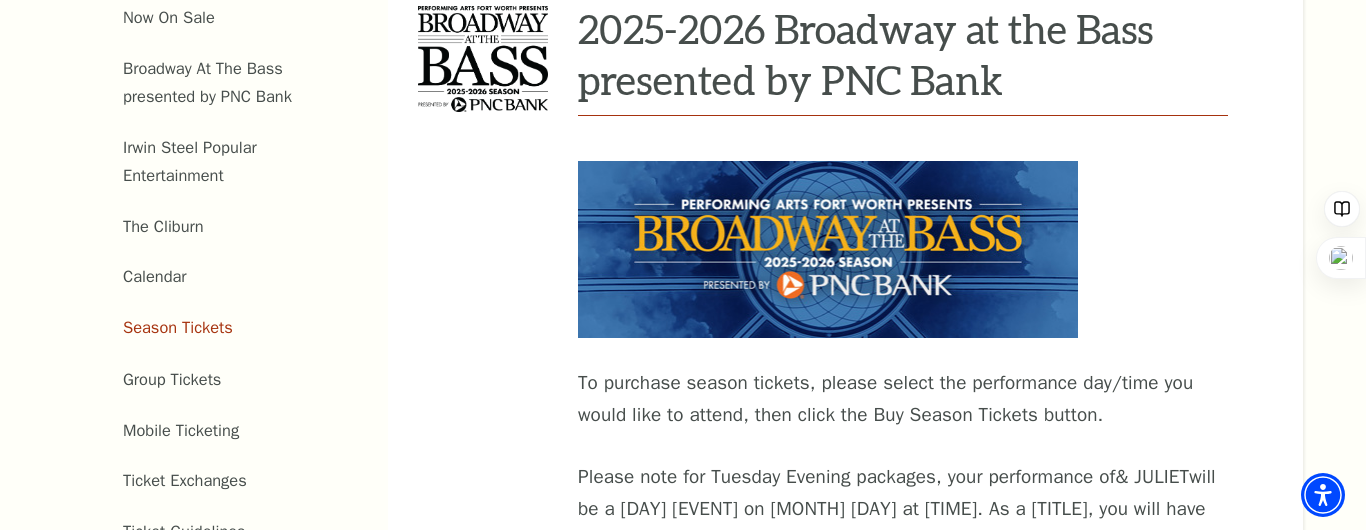 click on "Season Tickets" at bounding box center (178, 327) 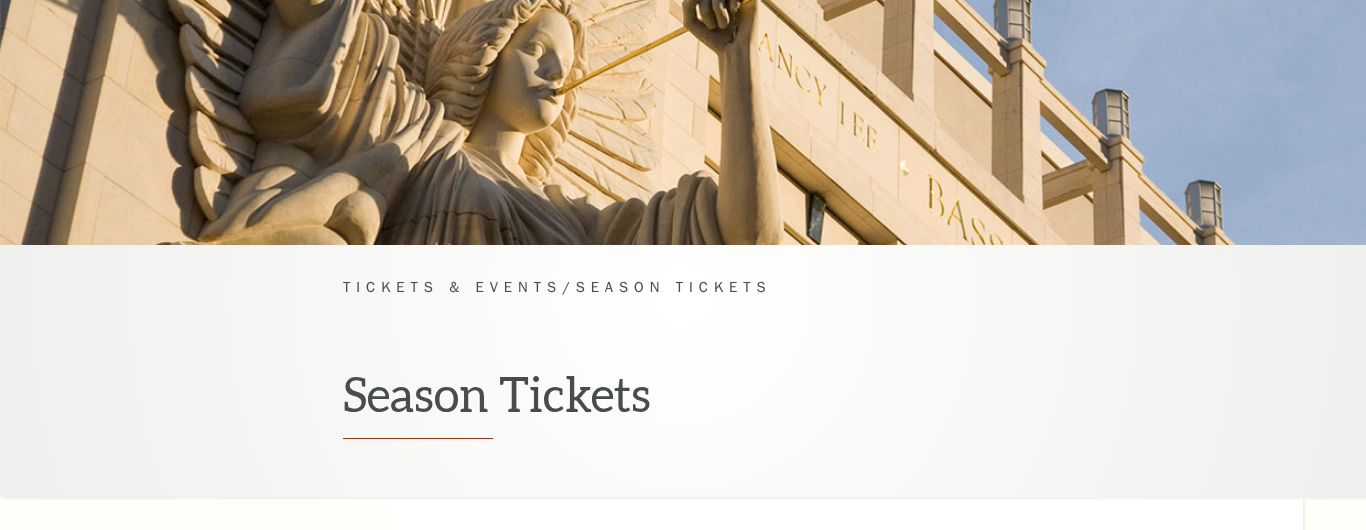 scroll, scrollTop: 0, scrollLeft: 0, axis: both 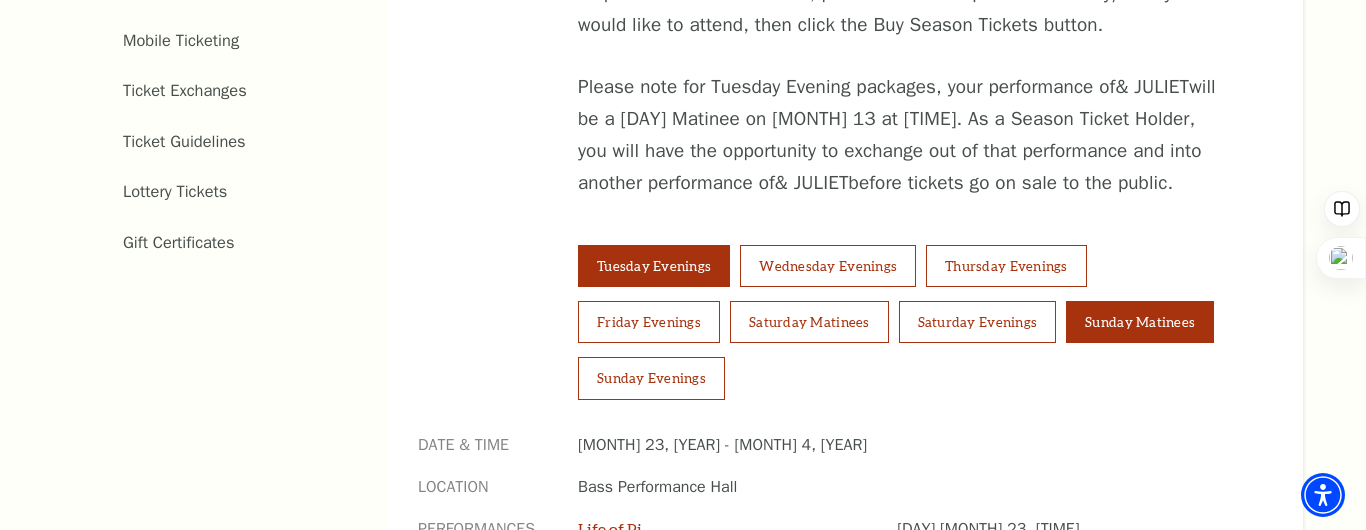 click on "Sunday Matinees" at bounding box center (1140, 322) 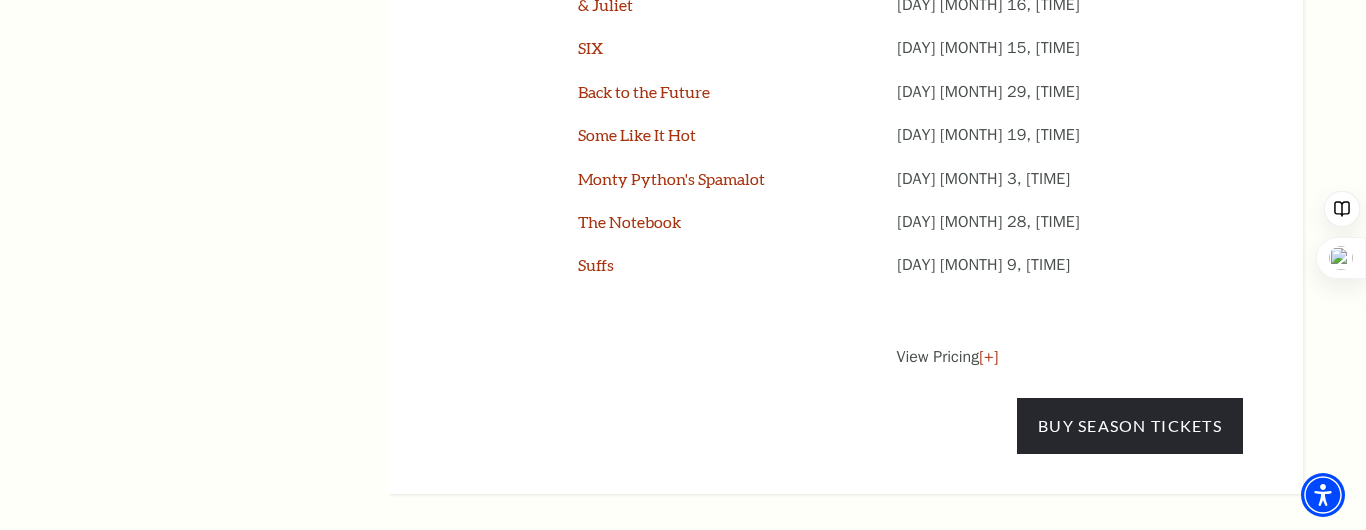 scroll, scrollTop: 1802, scrollLeft: 0, axis: vertical 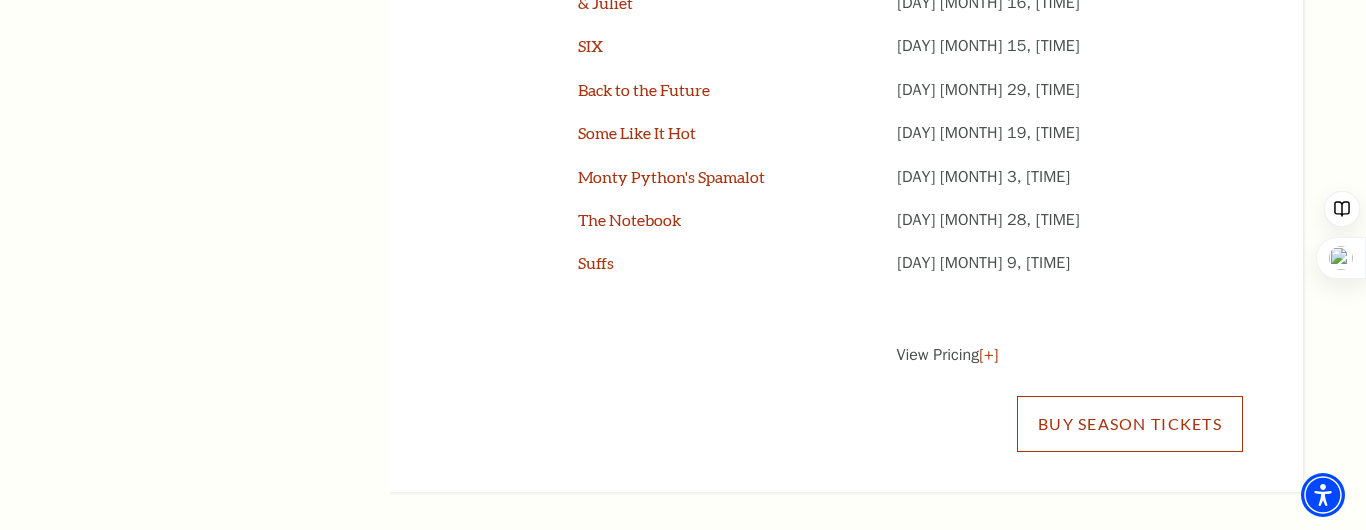 click on "Buy Season Tickets" at bounding box center (1130, 424) 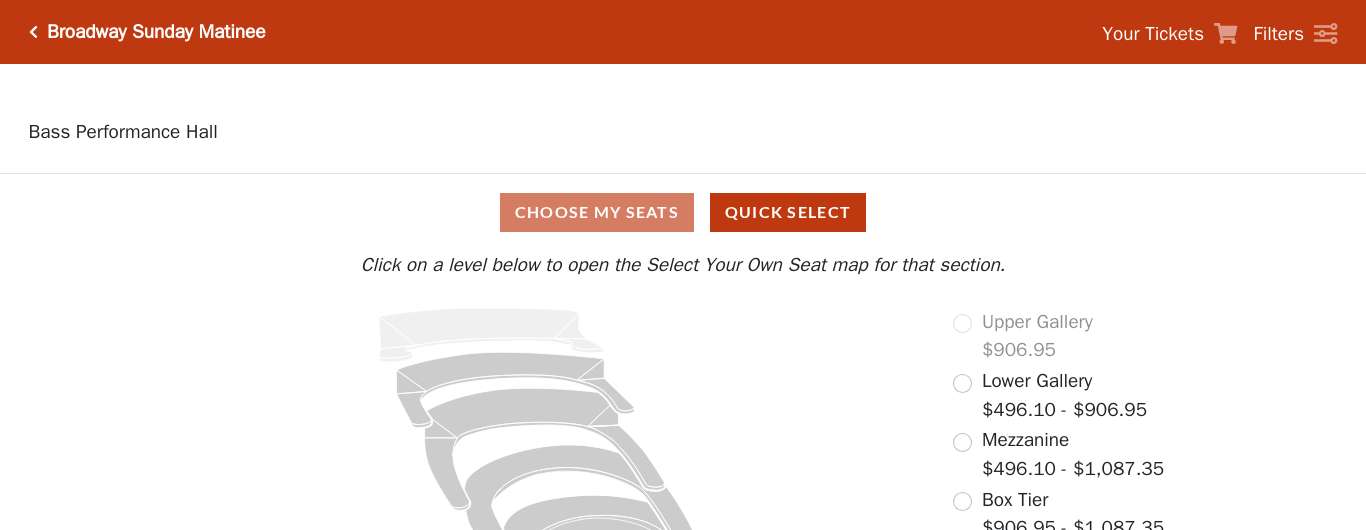 scroll, scrollTop: 0, scrollLeft: 0, axis: both 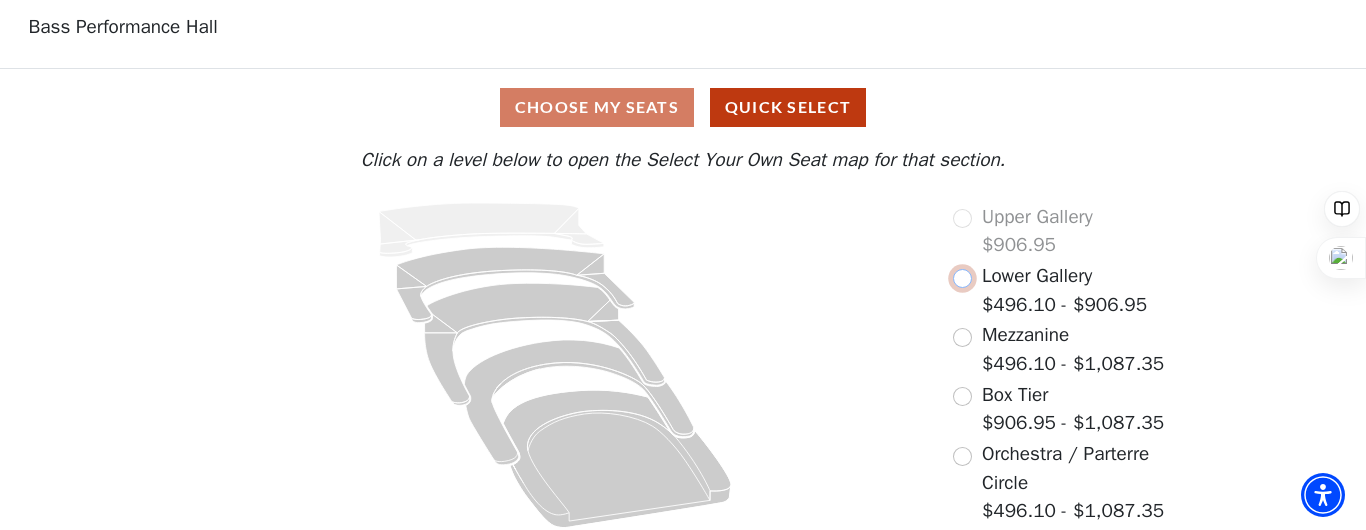 click at bounding box center (962, 278) 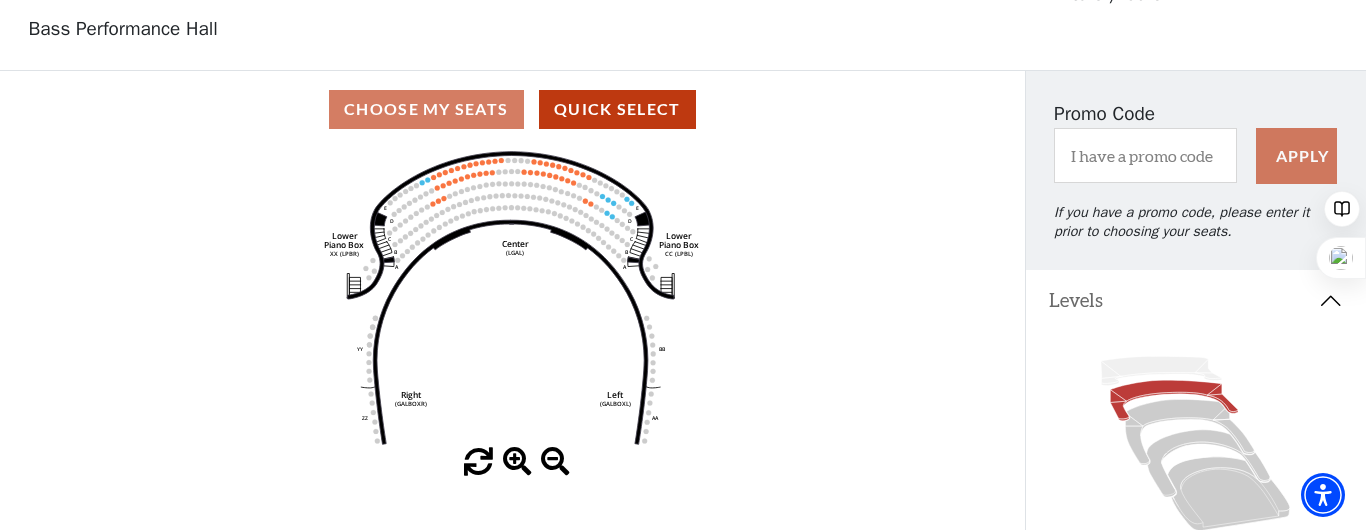 scroll, scrollTop: 99, scrollLeft: 0, axis: vertical 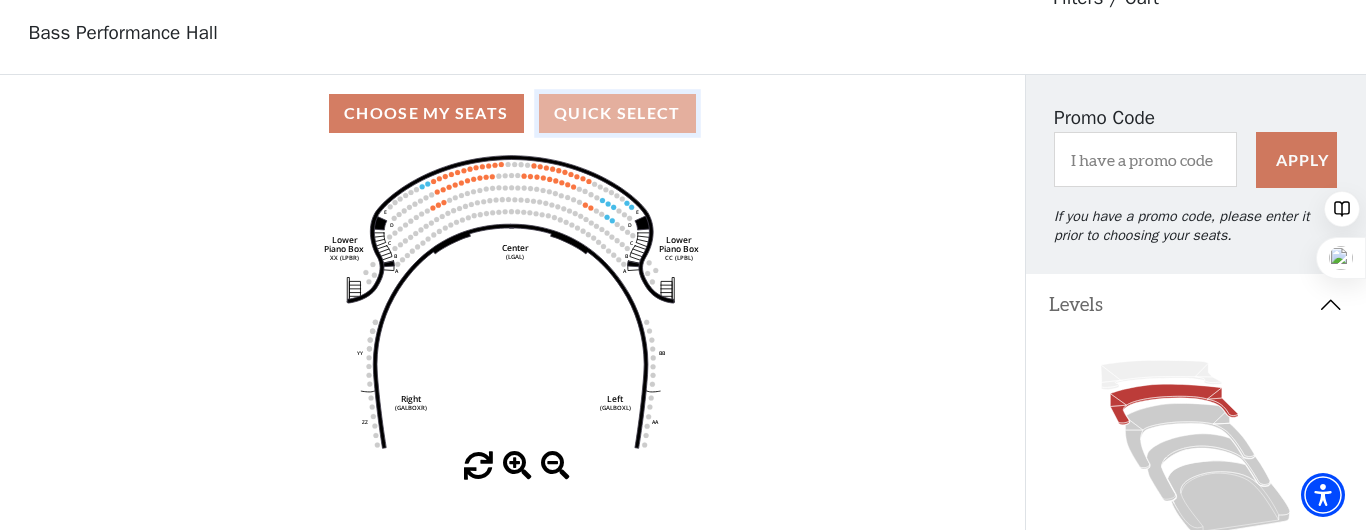 click on "Quick Select" at bounding box center [617, 113] 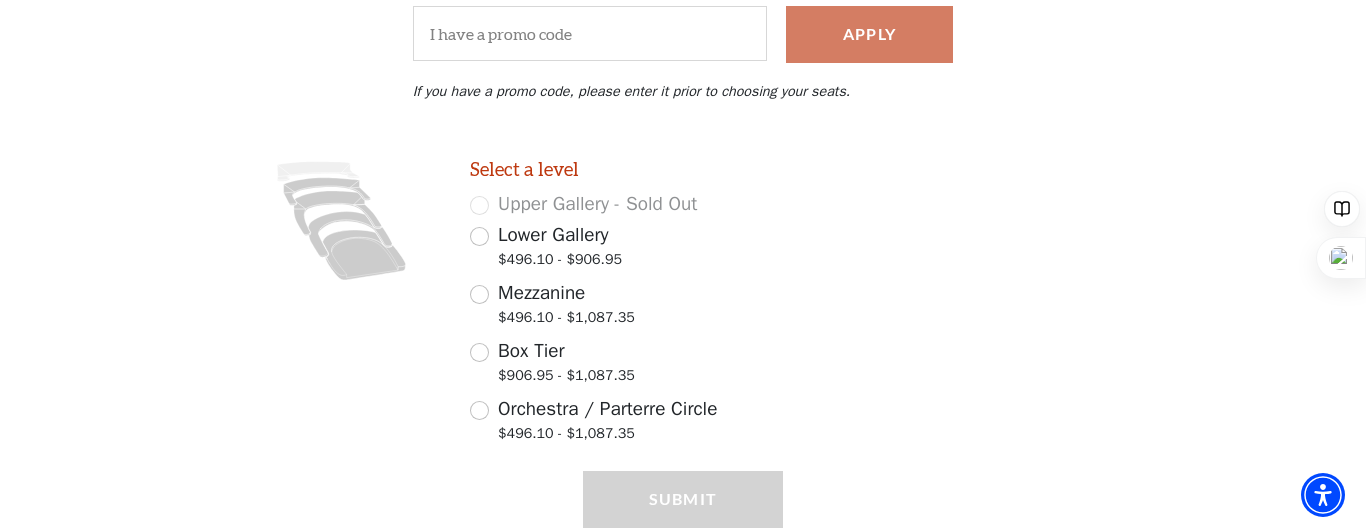 scroll, scrollTop: 300, scrollLeft: 0, axis: vertical 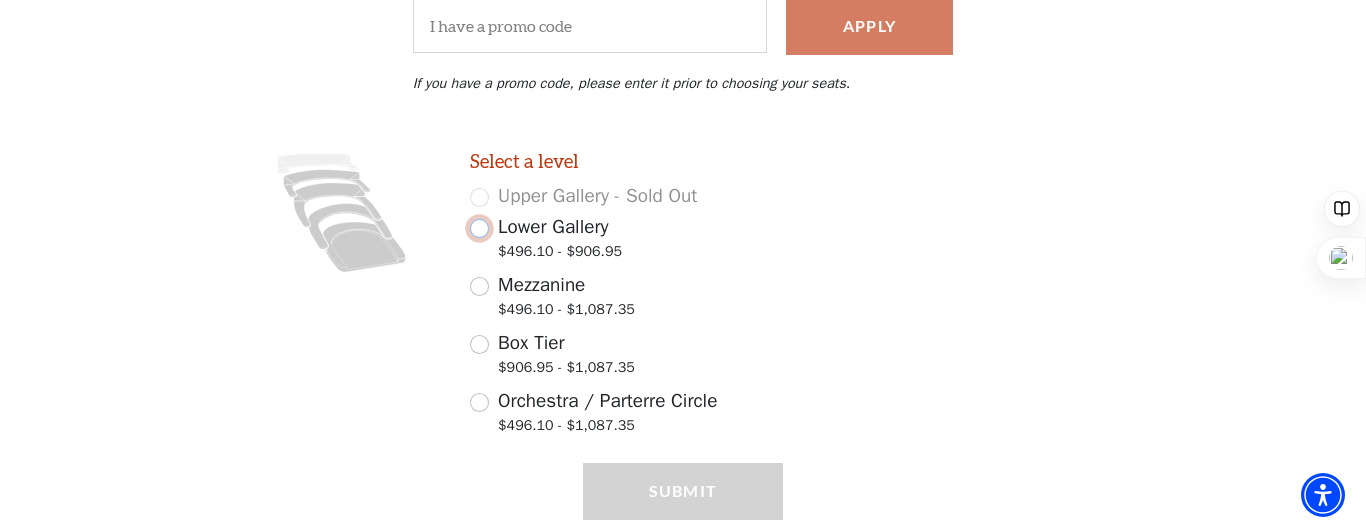 click on "Lower Gallery     $496.10 - $906.95" at bounding box center [479, 228] 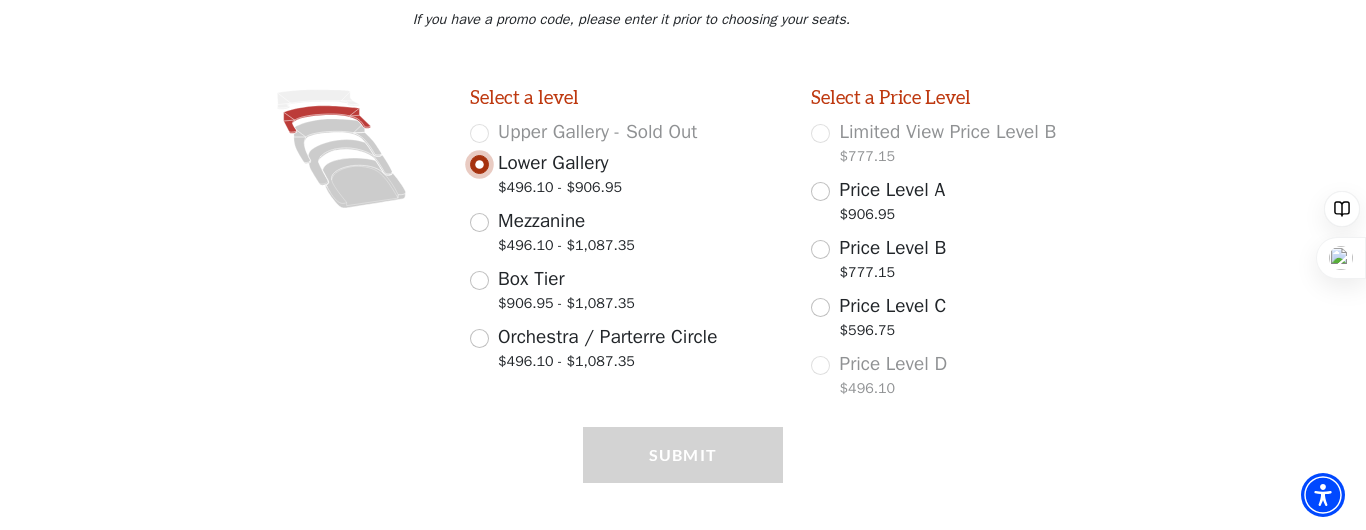 scroll, scrollTop: 384, scrollLeft: 0, axis: vertical 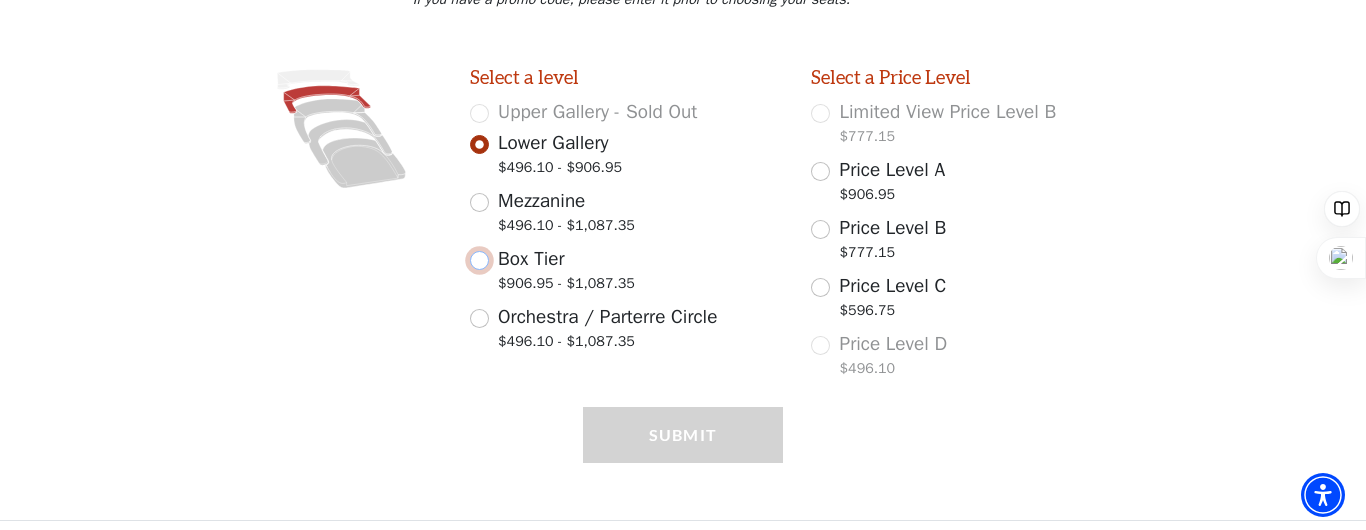 click on "Box Tier     $906.95 - $1,087.35" at bounding box center [479, 260] 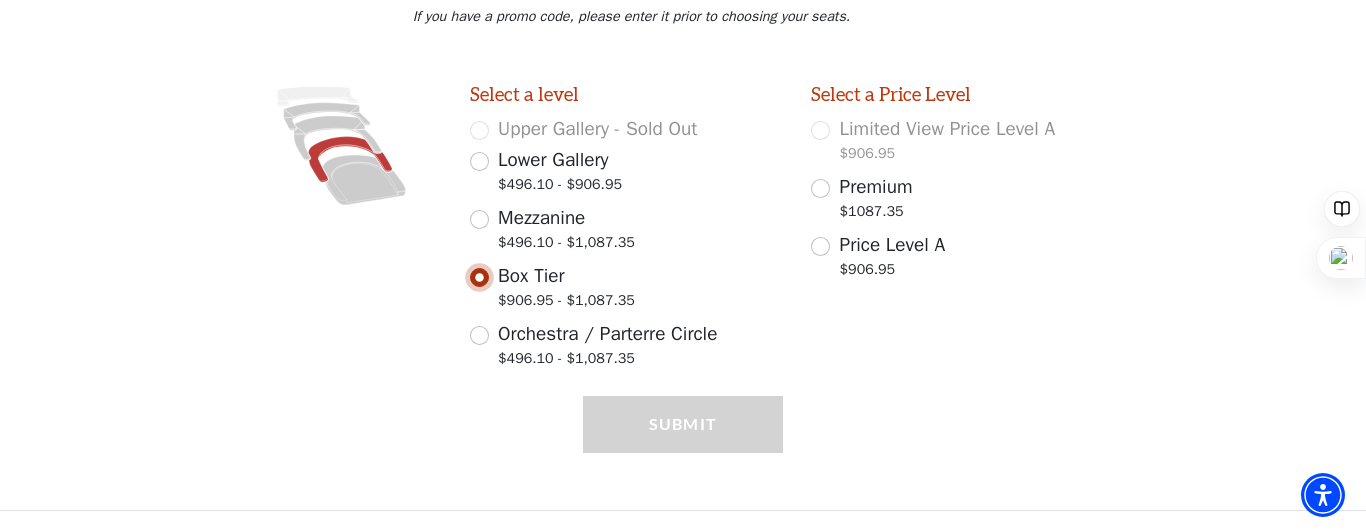 scroll, scrollTop: 357, scrollLeft: 0, axis: vertical 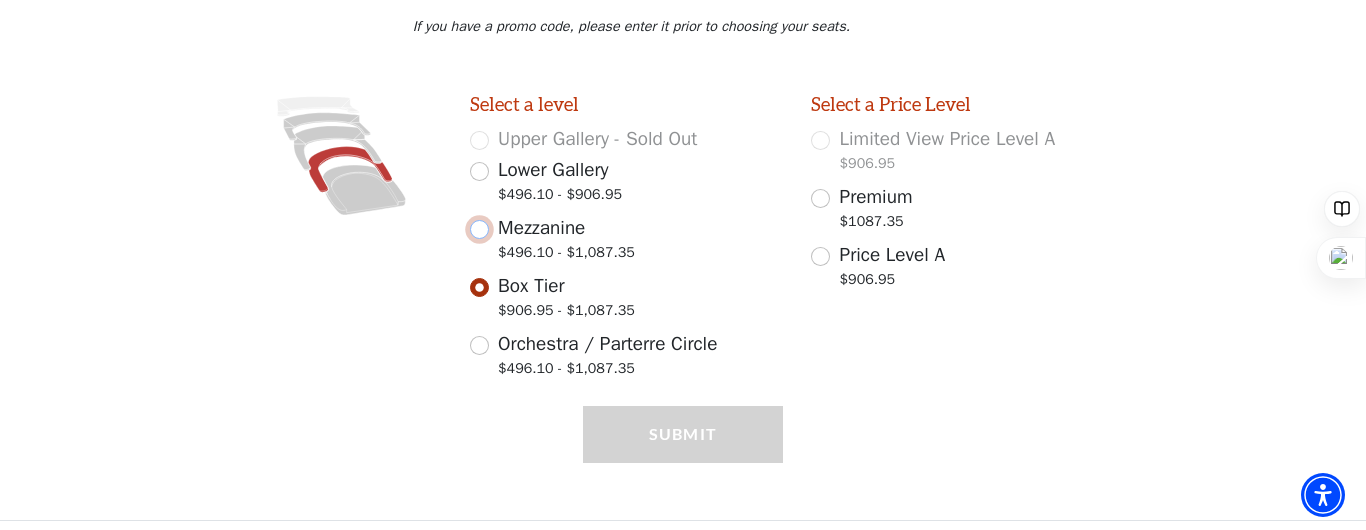 click on "Mezzanine     $496.10 - $1,087.35" at bounding box center (479, 229) 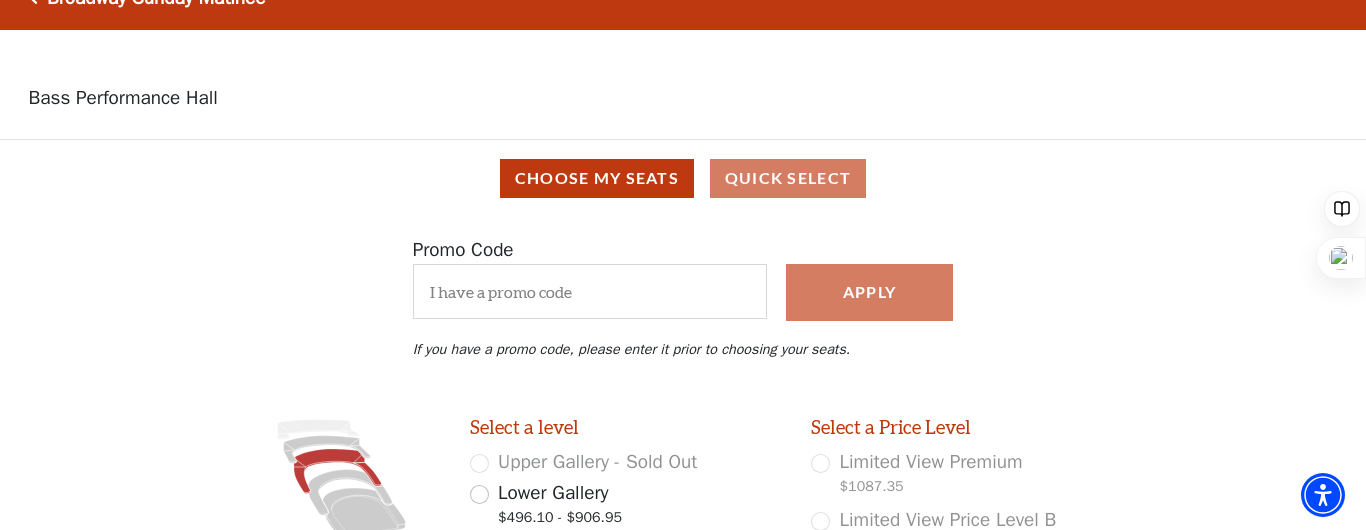 scroll, scrollTop: 46, scrollLeft: 0, axis: vertical 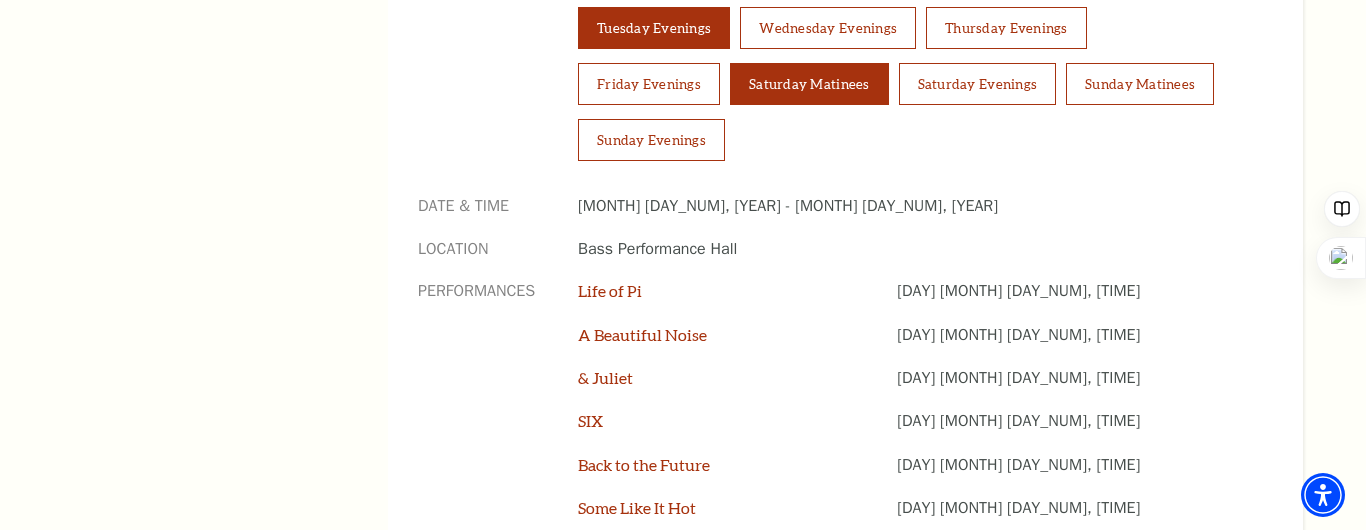 click on "Saturday Matinees" at bounding box center [809, 84] 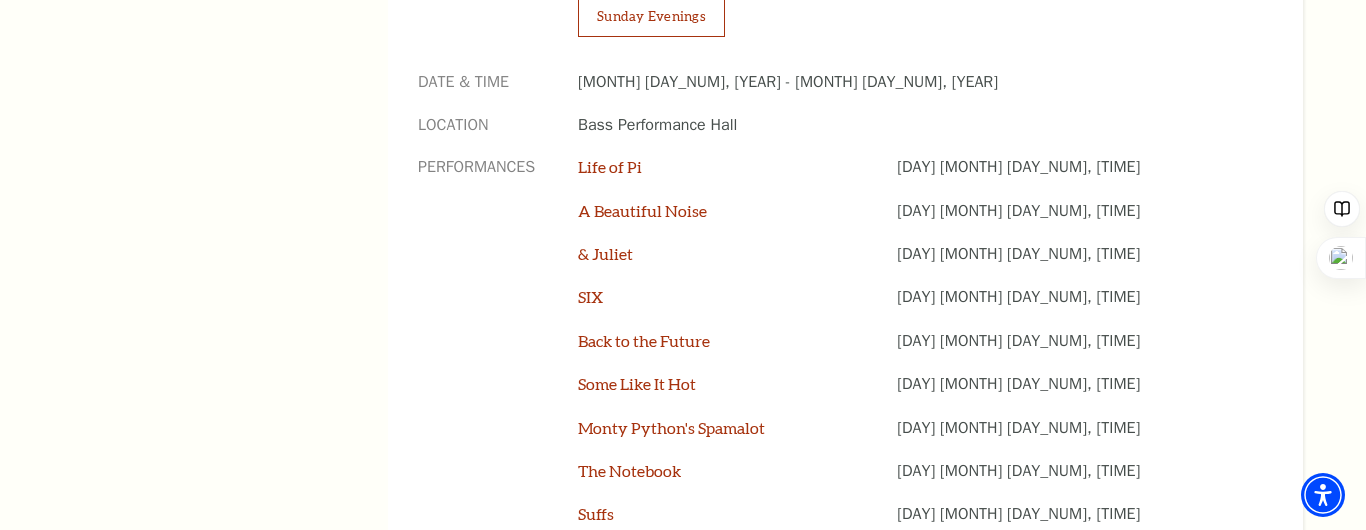 scroll, scrollTop: 1585, scrollLeft: 0, axis: vertical 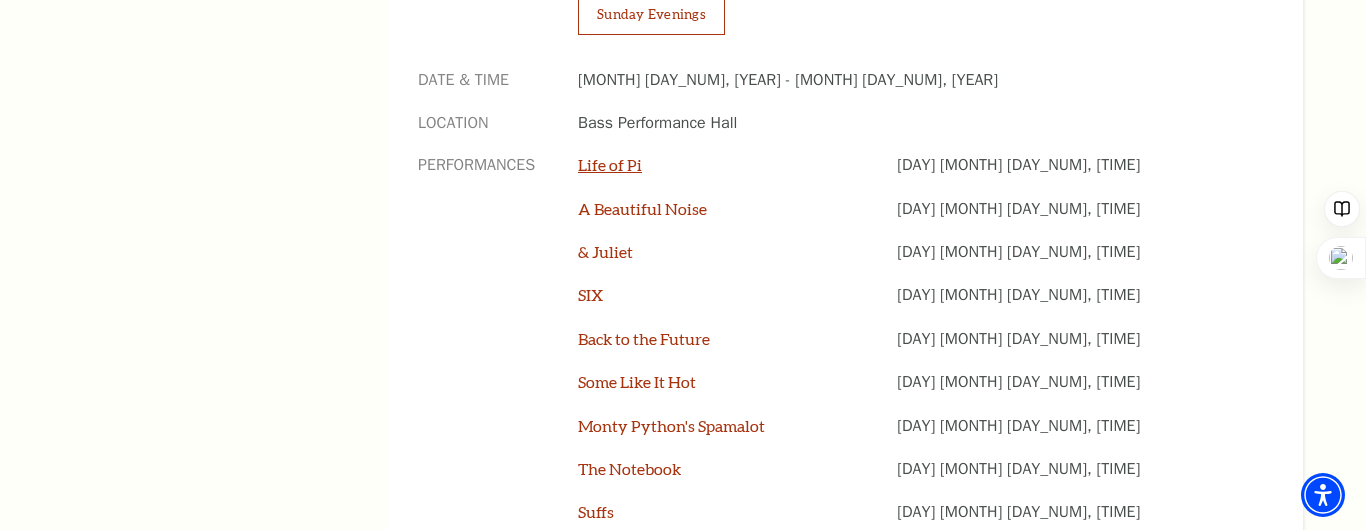 click on "Life of Pi" at bounding box center [610, 164] 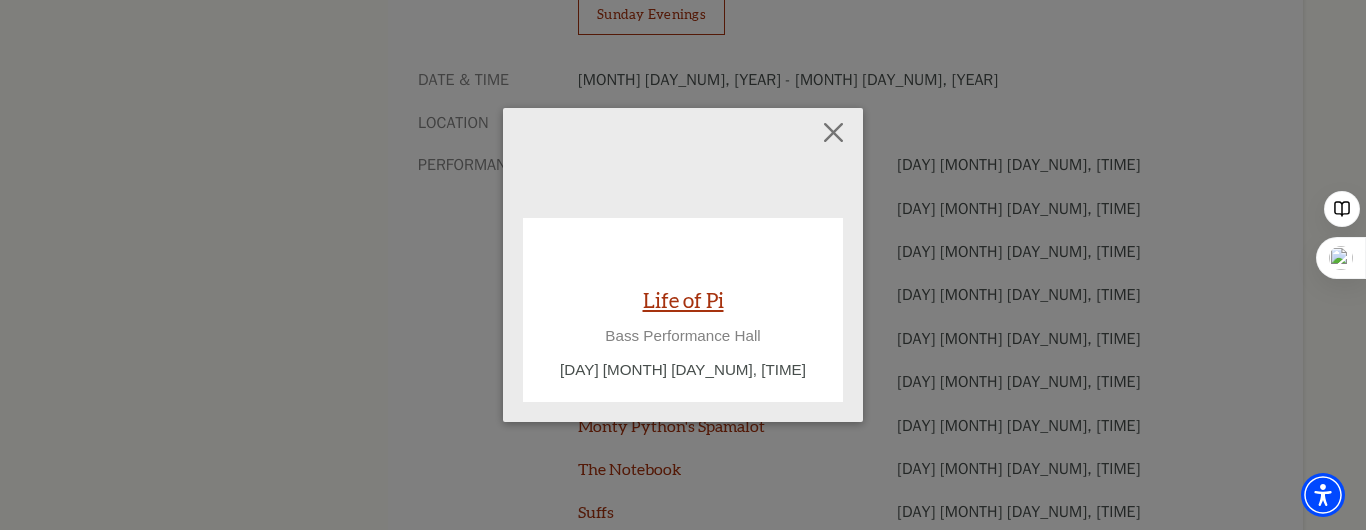 click on "Life of Pi" at bounding box center (683, 299) 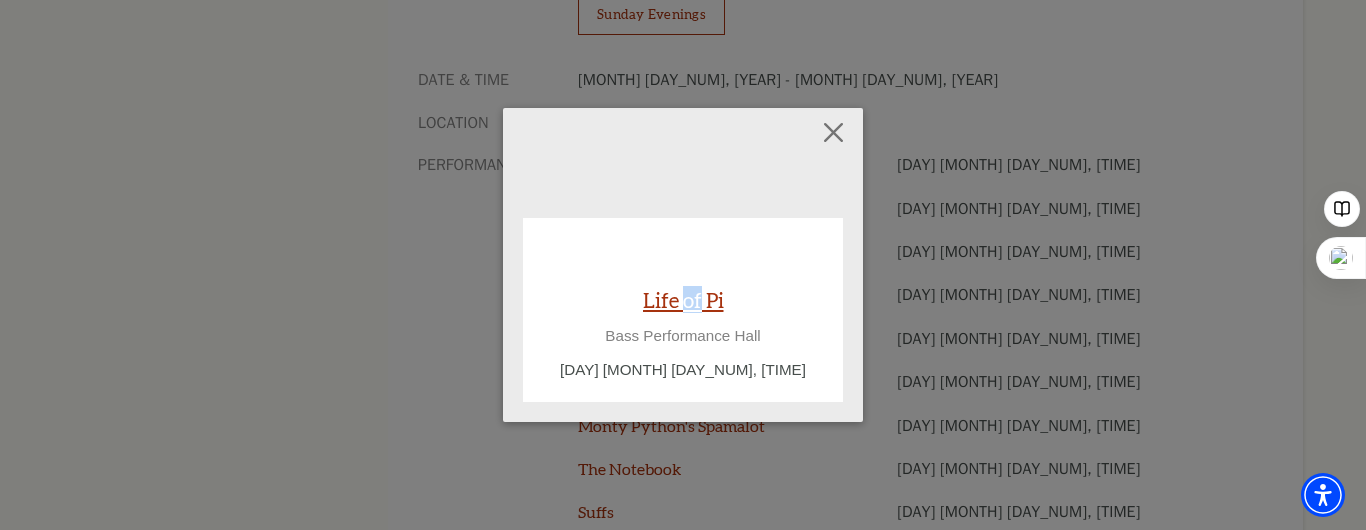 click on "Life of Pi" at bounding box center (683, 299) 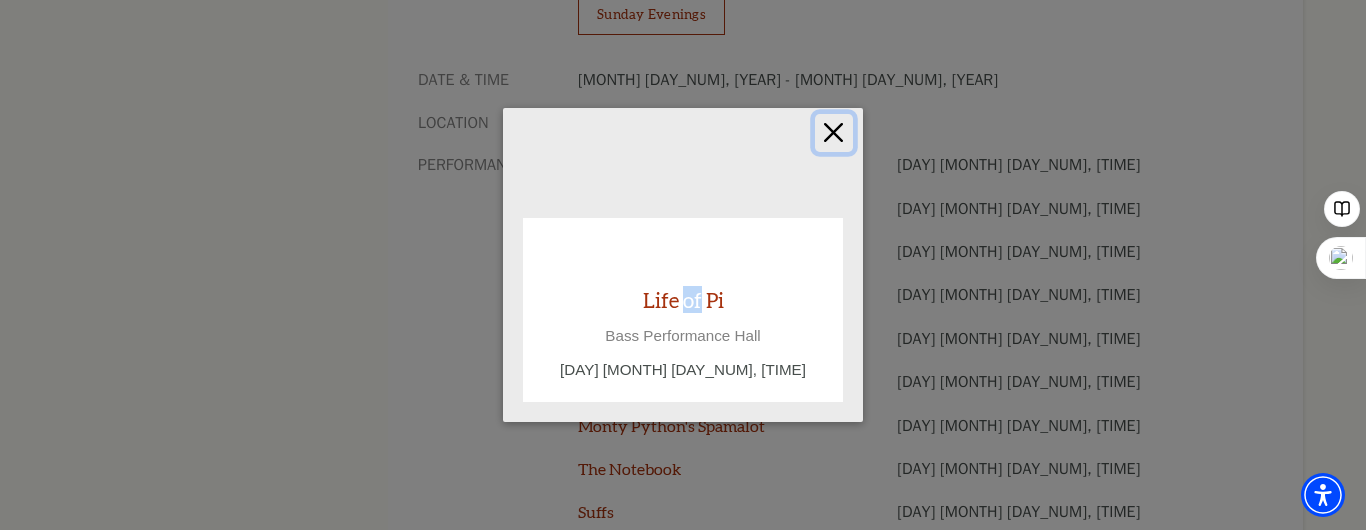 click at bounding box center (834, 133) 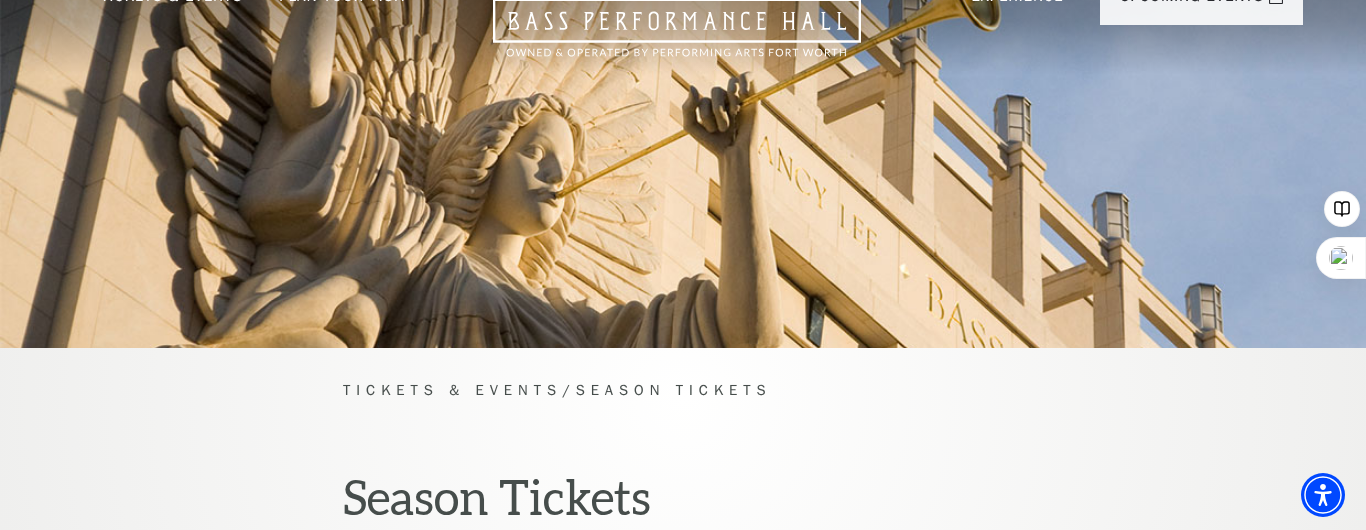 scroll, scrollTop: 0, scrollLeft: 0, axis: both 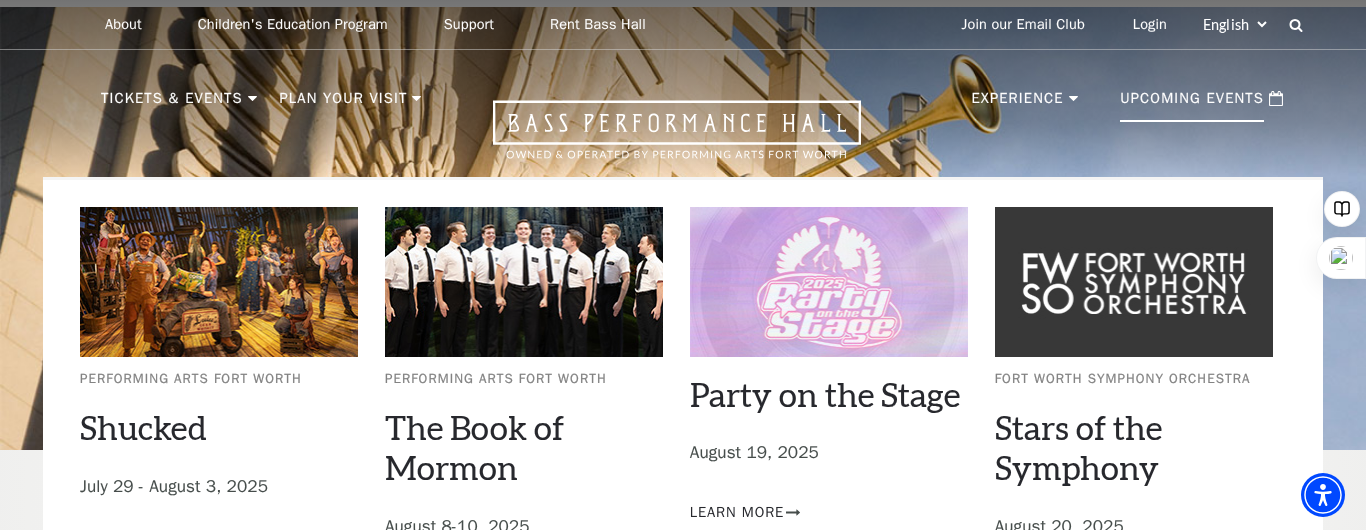 click on "Upcoming Events" at bounding box center (1192, 104) 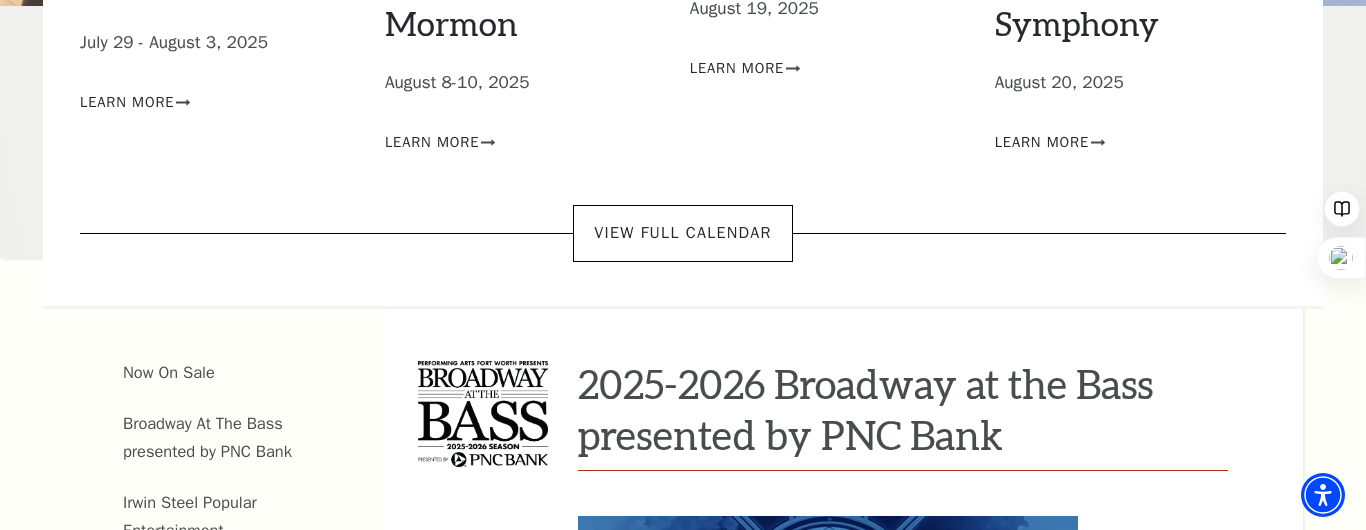 scroll, scrollTop: 479, scrollLeft: 0, axis: vertical 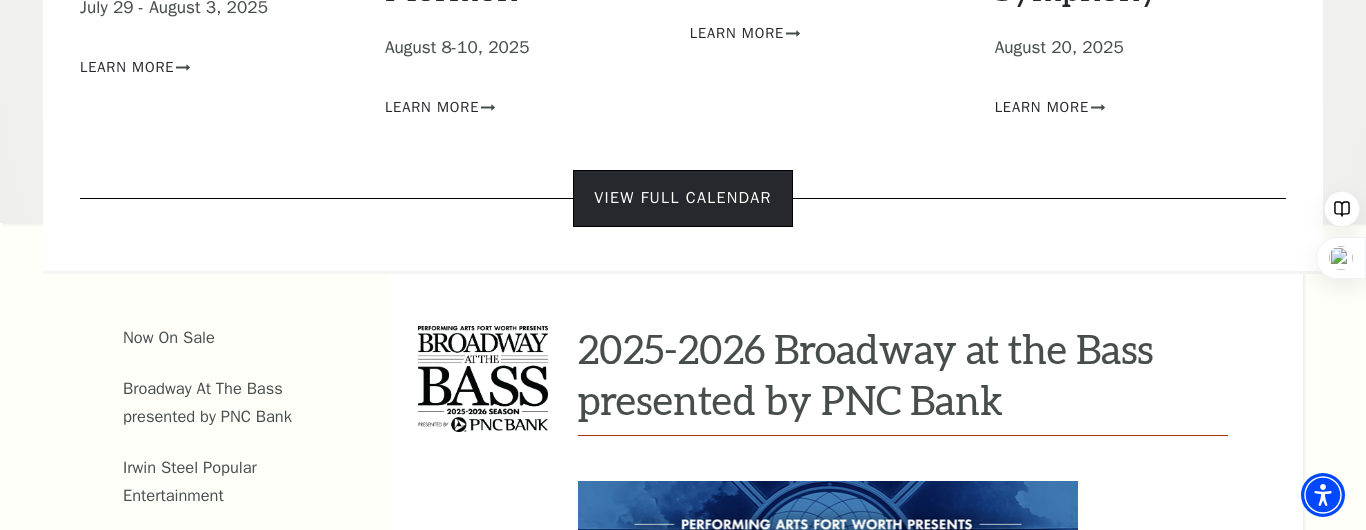 click on "View Full Calendar" at bounding box center (682, 198) 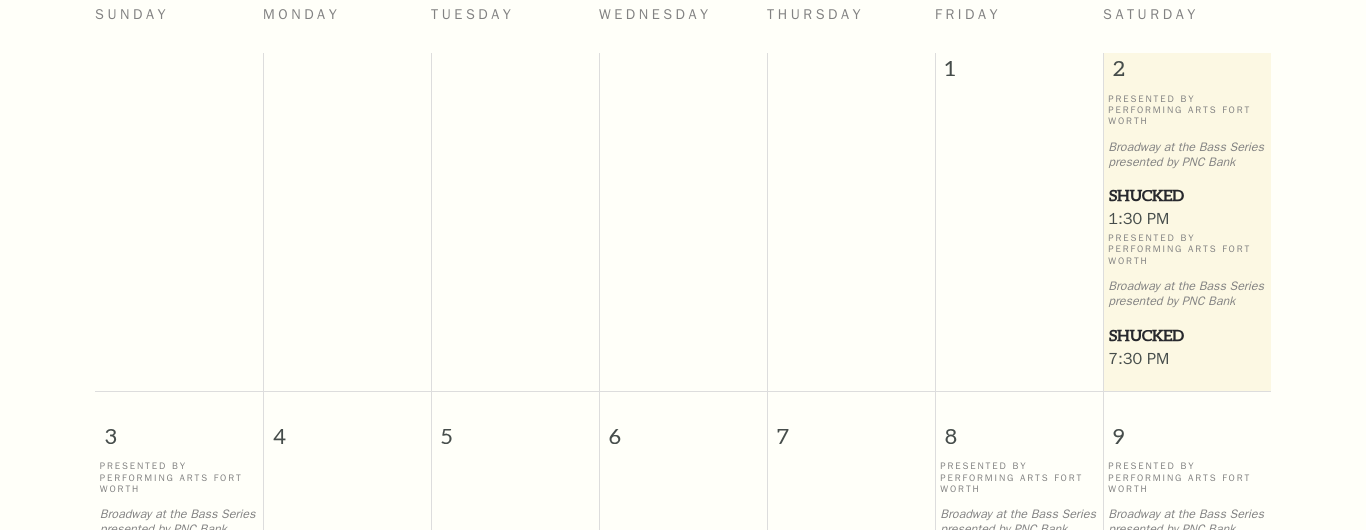 scroll, scrollTop: 566, scrollLeft: 0, axis: vertical 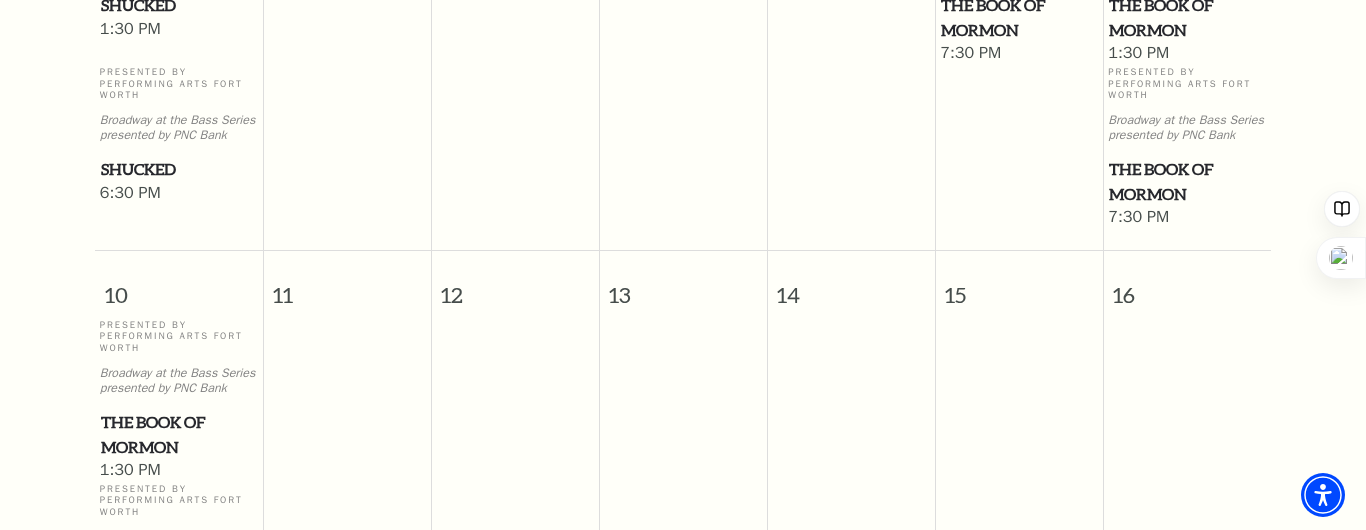 click on "The Book of Mormon" at bounding box center [1187, 17] 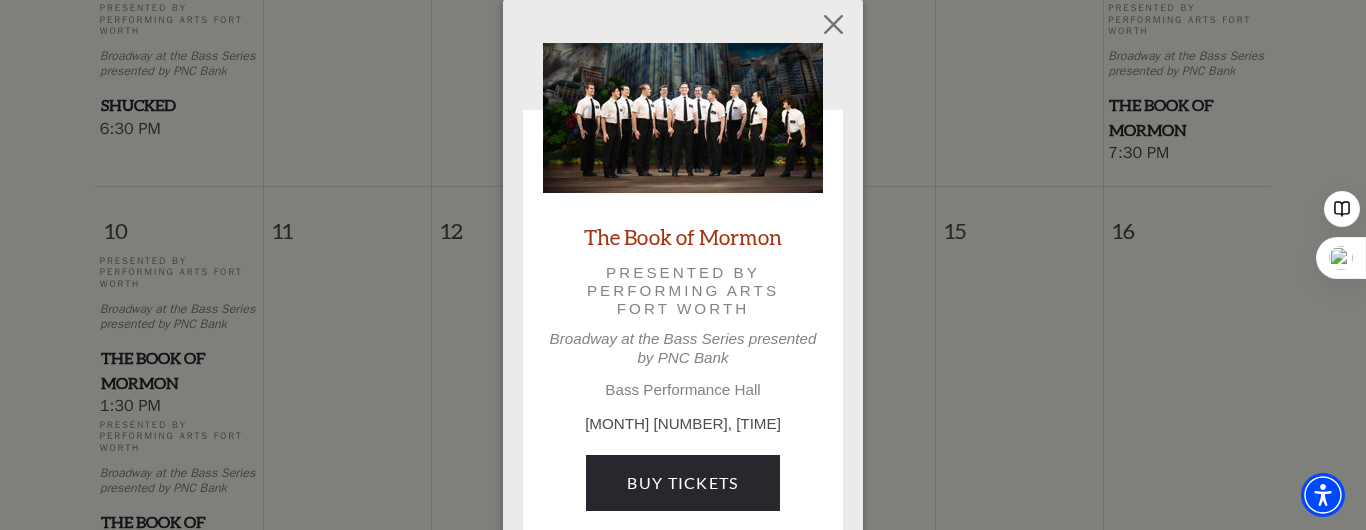 scroll, scrollTop: 1163, scrollLeft: 0, axis: vertical 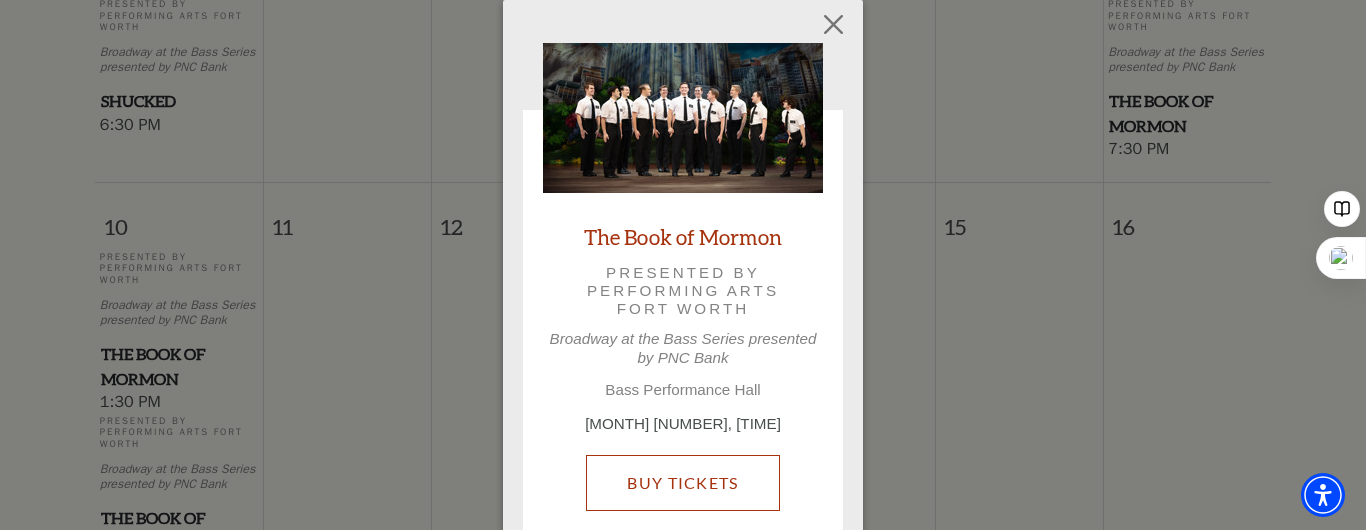 click on "Buy Tickets" at bounding box center [682, 483] 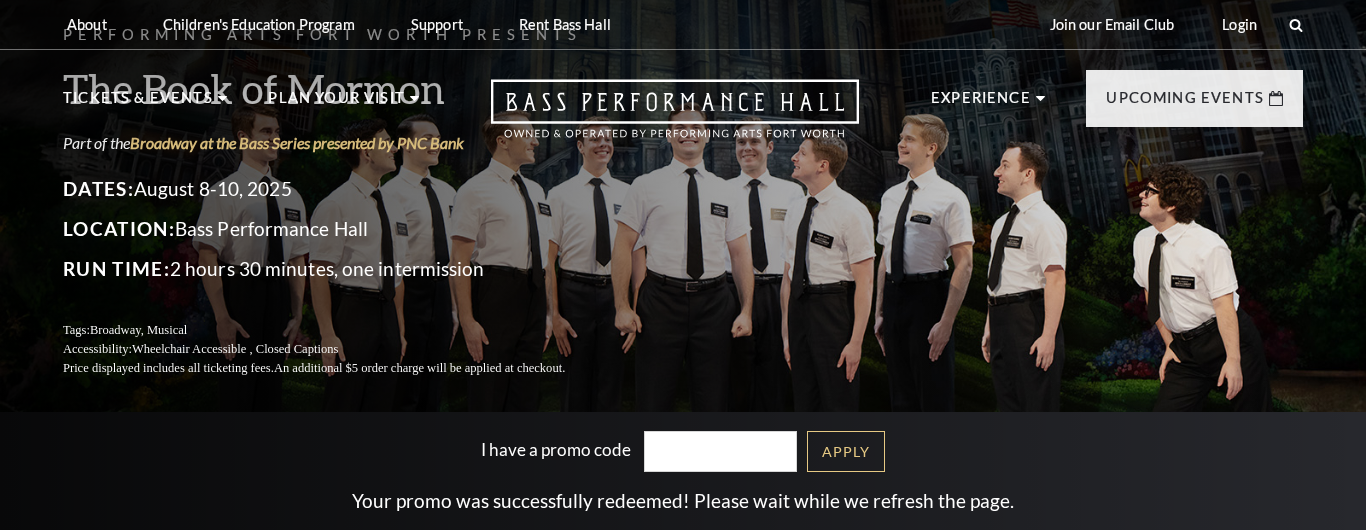 scroll, scrollTop: 0, scrollLeft: 0, axis: both 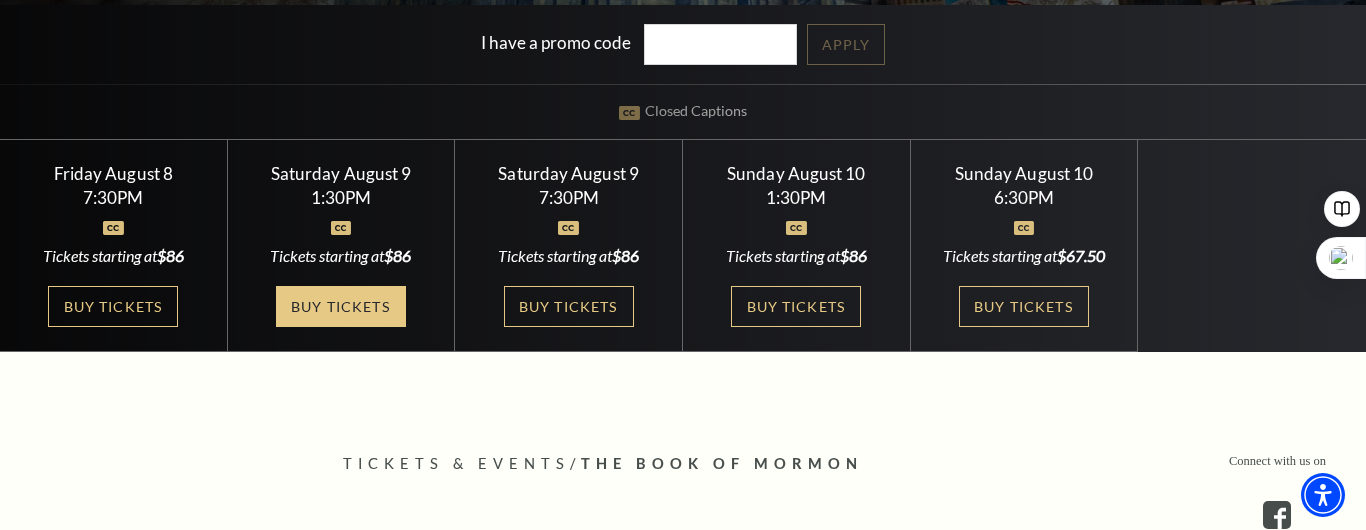 click on "Buy Tickets" at bounding box center (341, 306) 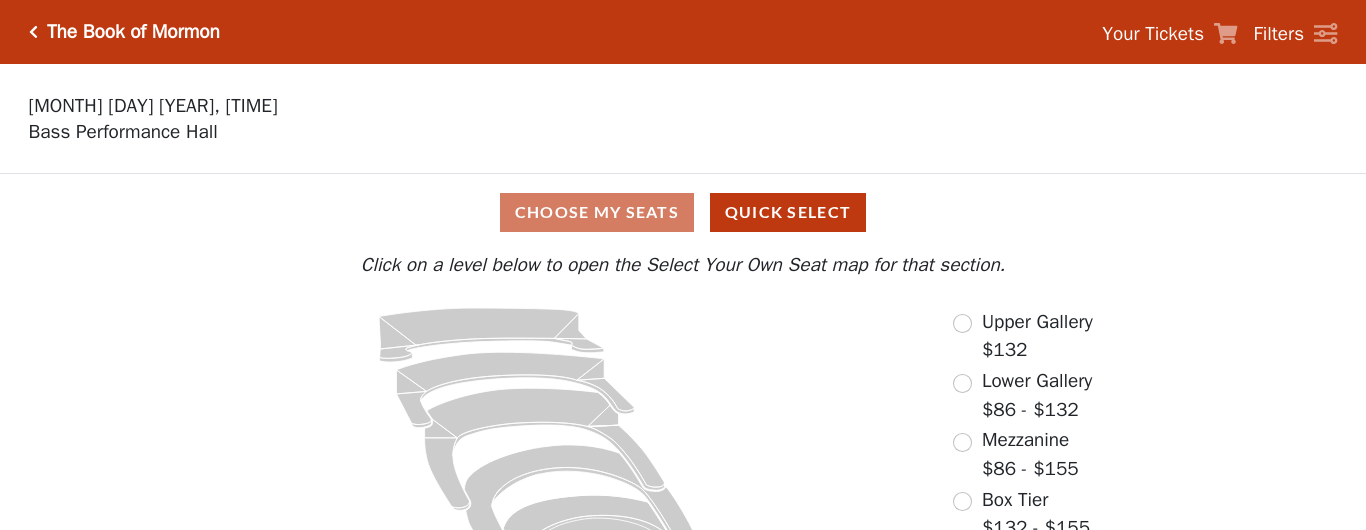 scroll, scrollTop: 0, scrollLeft: 0, axis: both 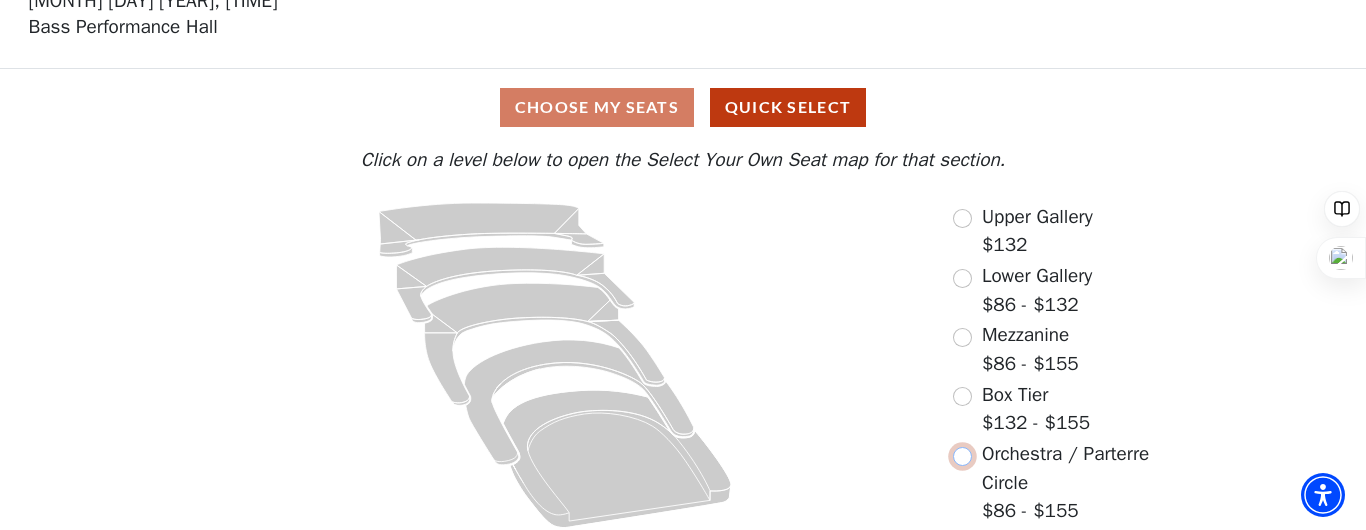 click at bounding box center [962, 456] 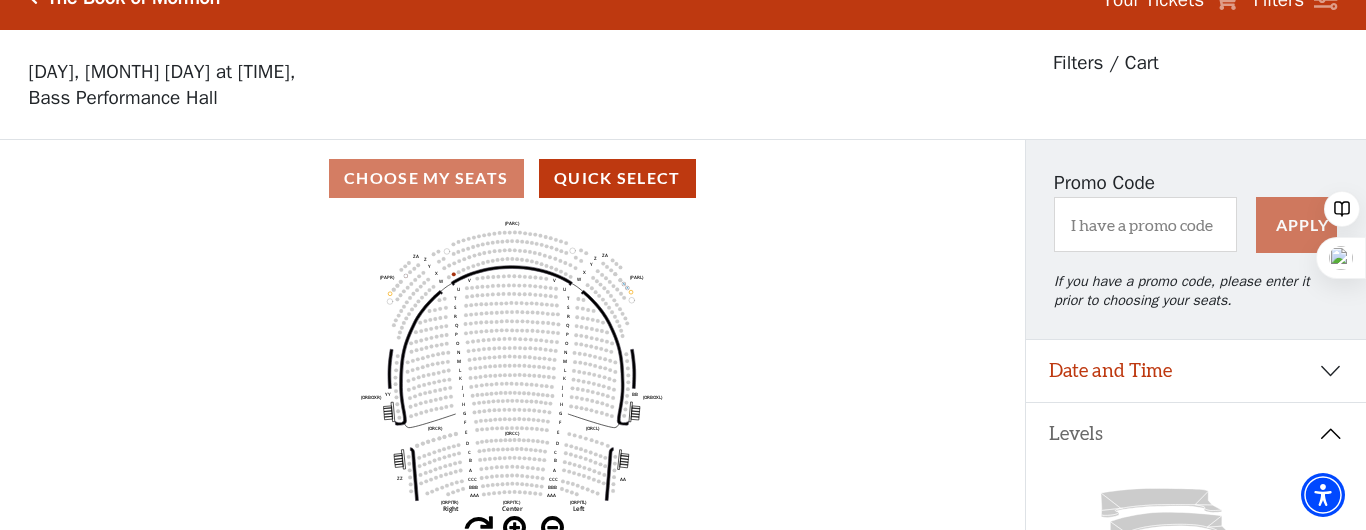 scroll, scrollTop: 93, scrollLeft: 0, axis: vertical 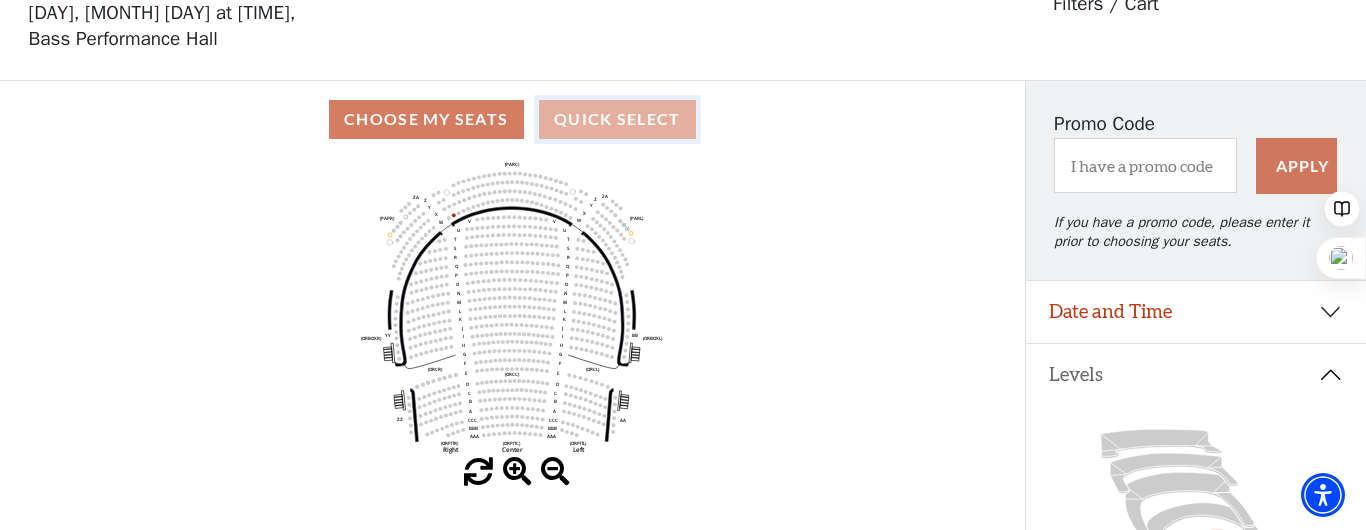 click on "Quick Select" at bounding box center (617, 119) 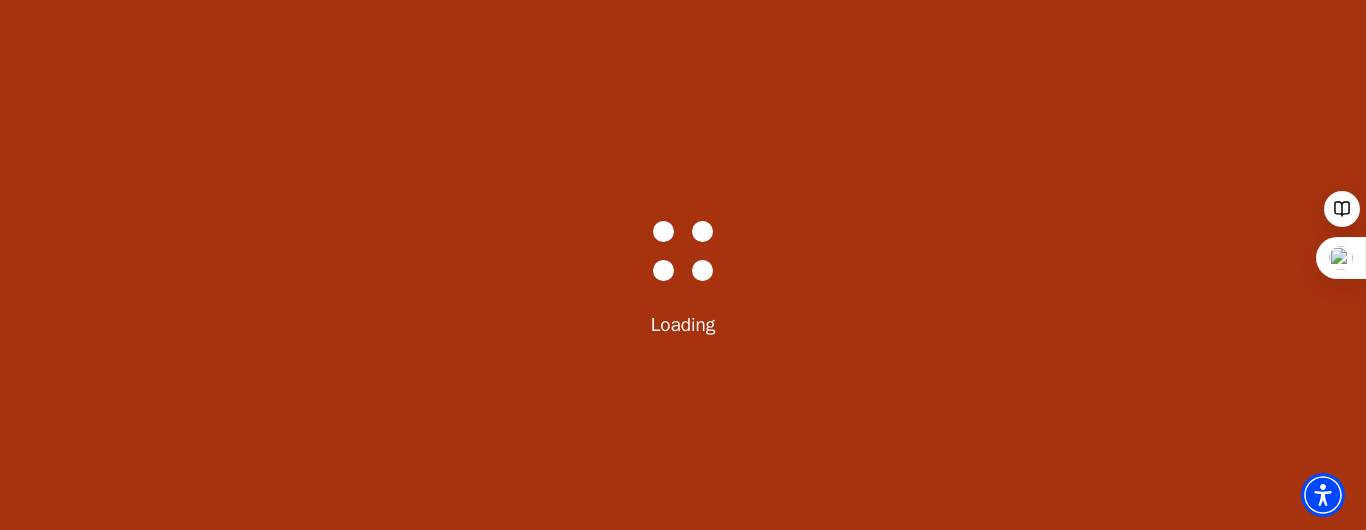 scroll, scrollTop: 0, scrollLeft: 0, axis: both 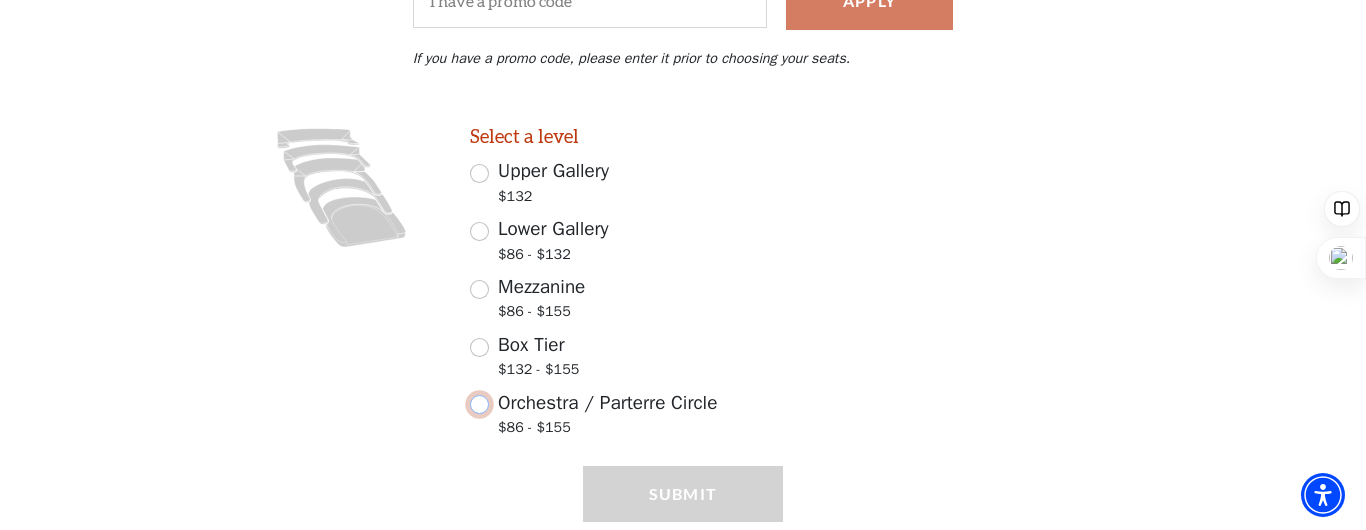 click on "Orchestra / Parterre Circle     $86 - $155" at bounding box center (479, 404) 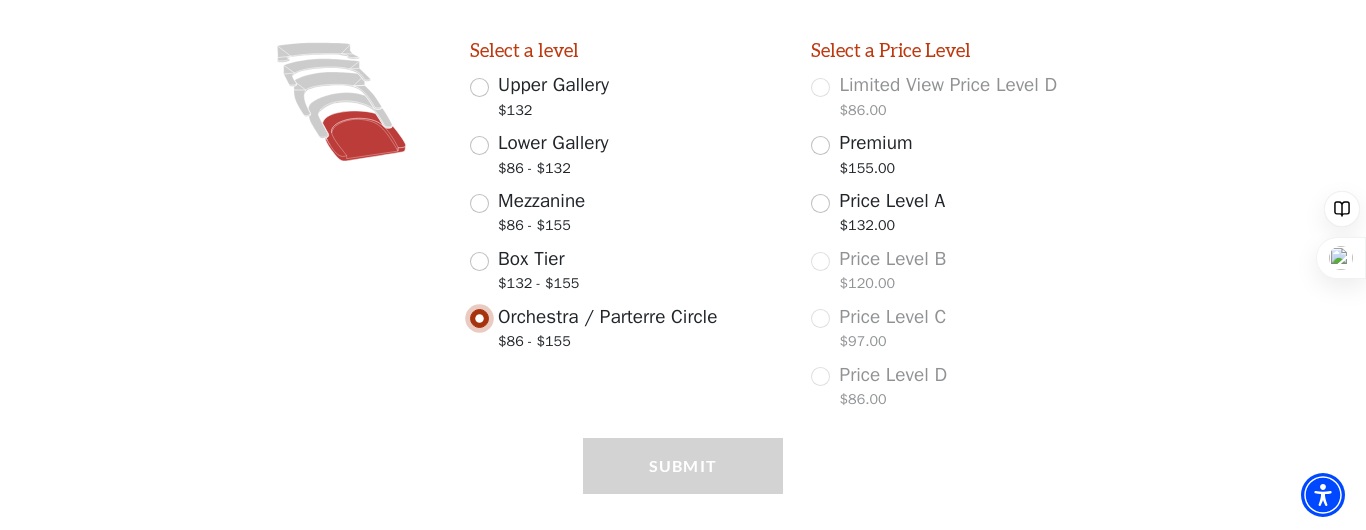 scroll, scrollTop: 570, scrollLeft: 0, axis: vertical 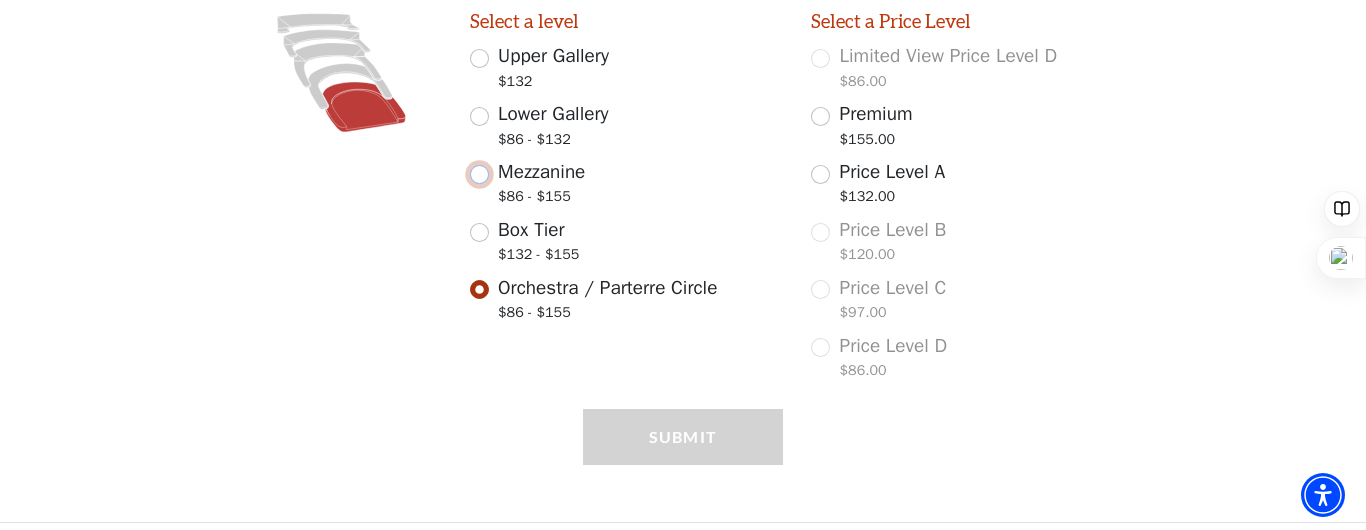 click on "Mezzanine     $86 - $155" at bounding box center [479, 174] 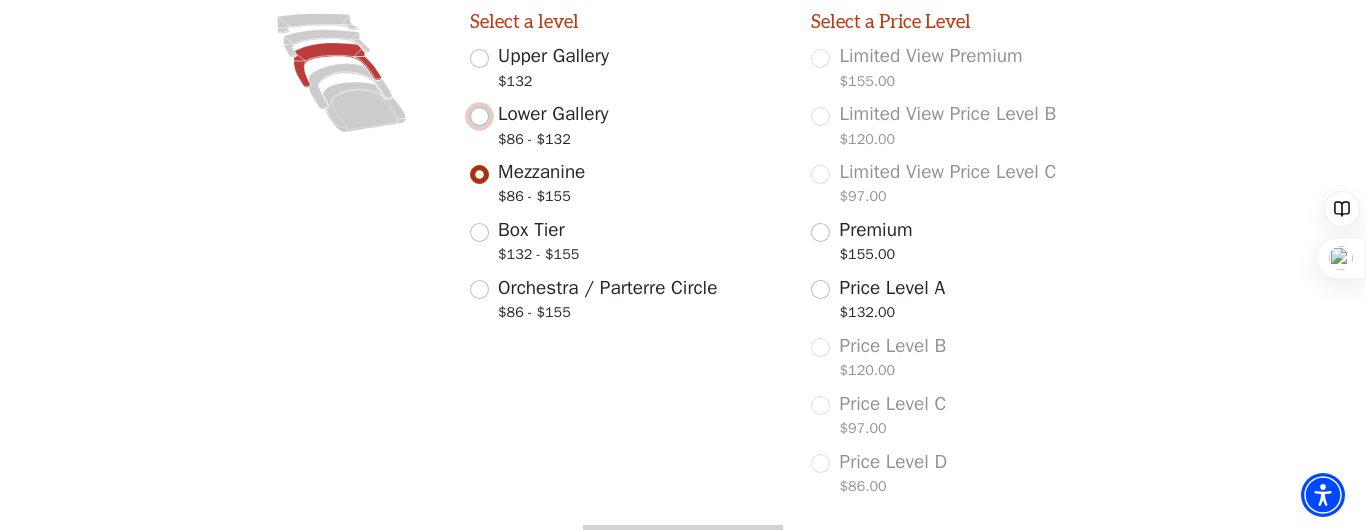 click on "Lower Gallery     $86 - $132" at bounding box center [479, 116] 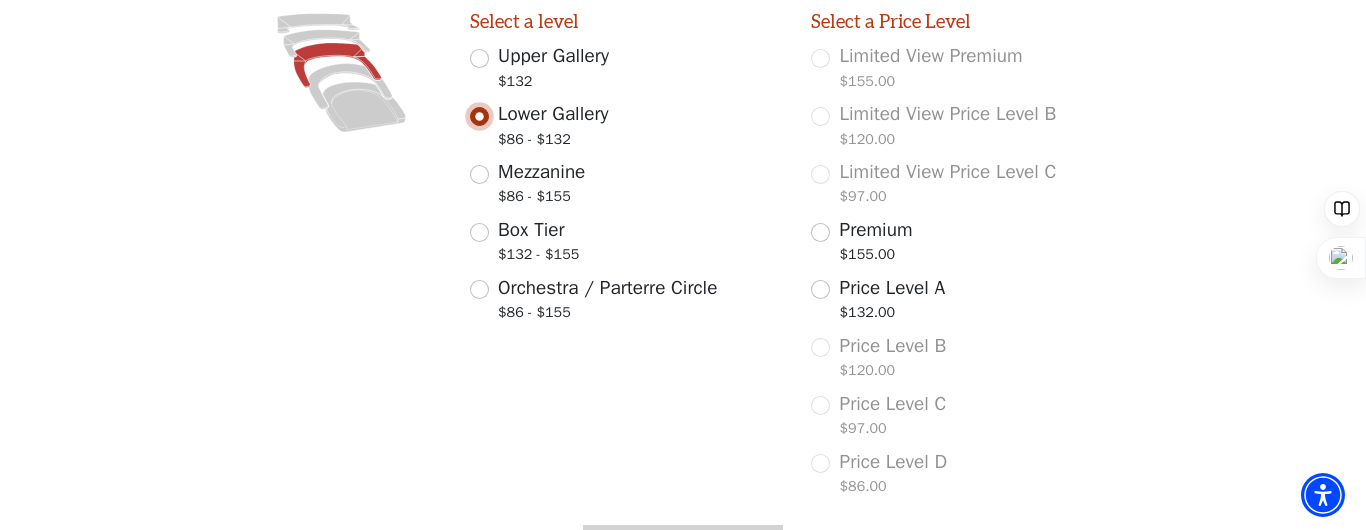 scroll, scrollTop: 514, scrollLeft: 0, axis: vertical 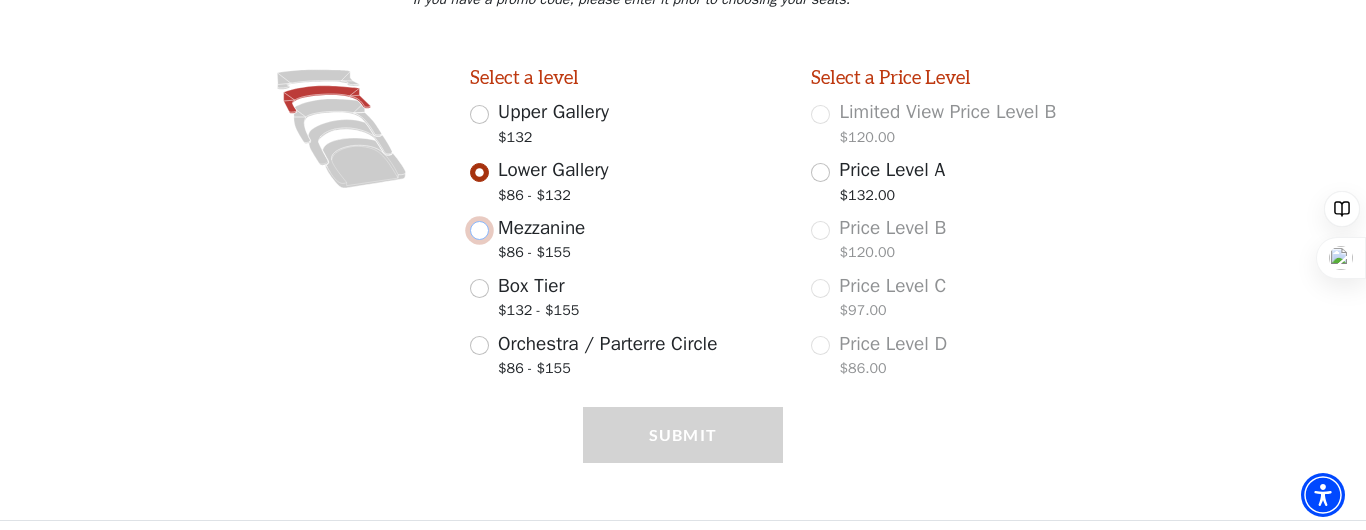 click on "Mezzanine     $86 - $155" at bounding box center [479, 230] 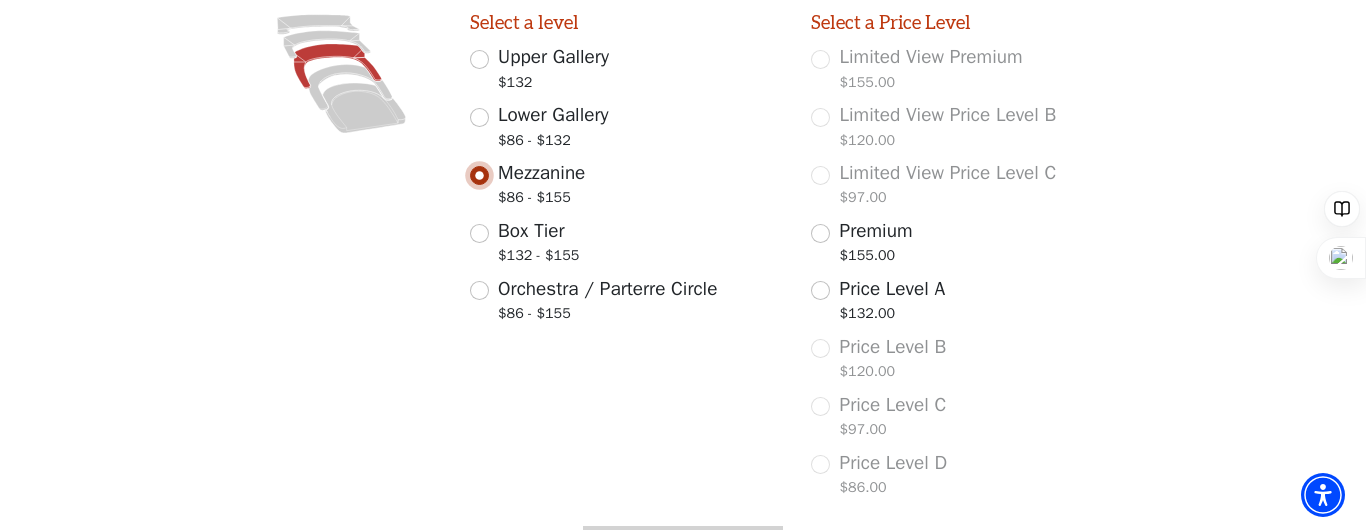 scroll, scrollTop: 570, scrollLeft: 0, axis: vertical 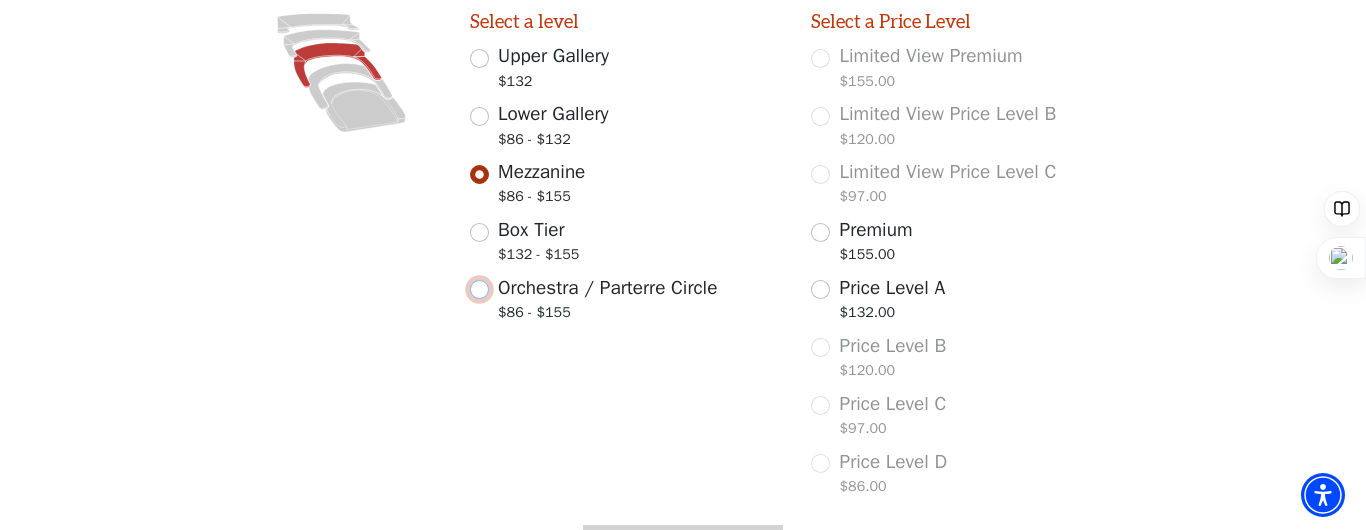 click on "Orchestra / Parterre Circle     $86 - $155" at bounding box center (479, 289) 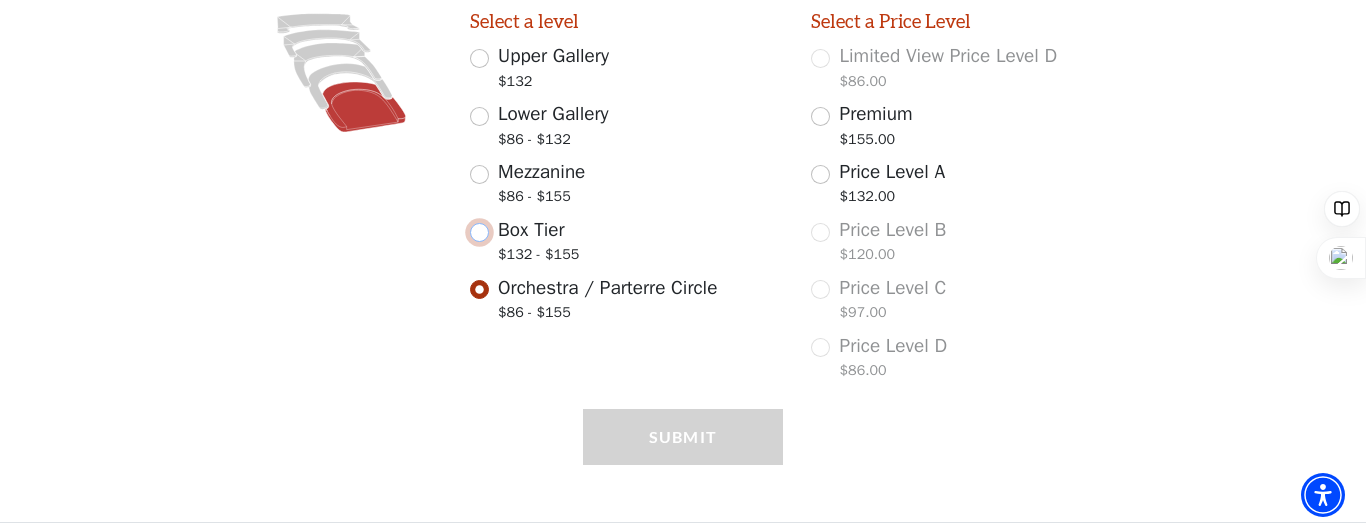 click on "Box Tier     $132 - $155" at bounding box center (479, 232) 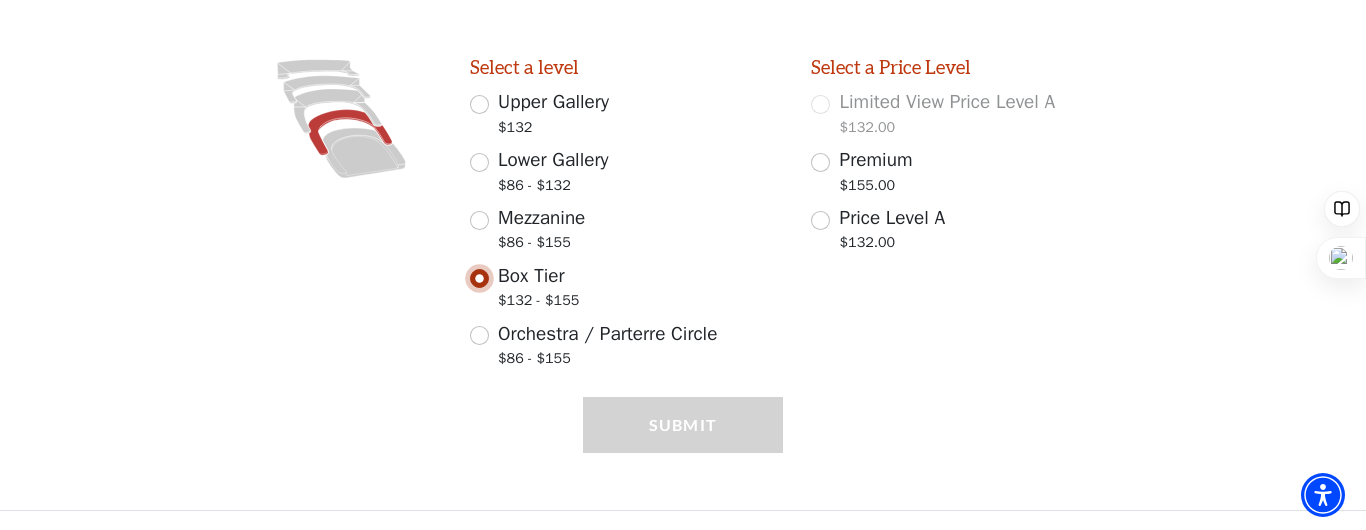 scroll, scrollTop: 514, scrollLeft: 0, axis: vertical 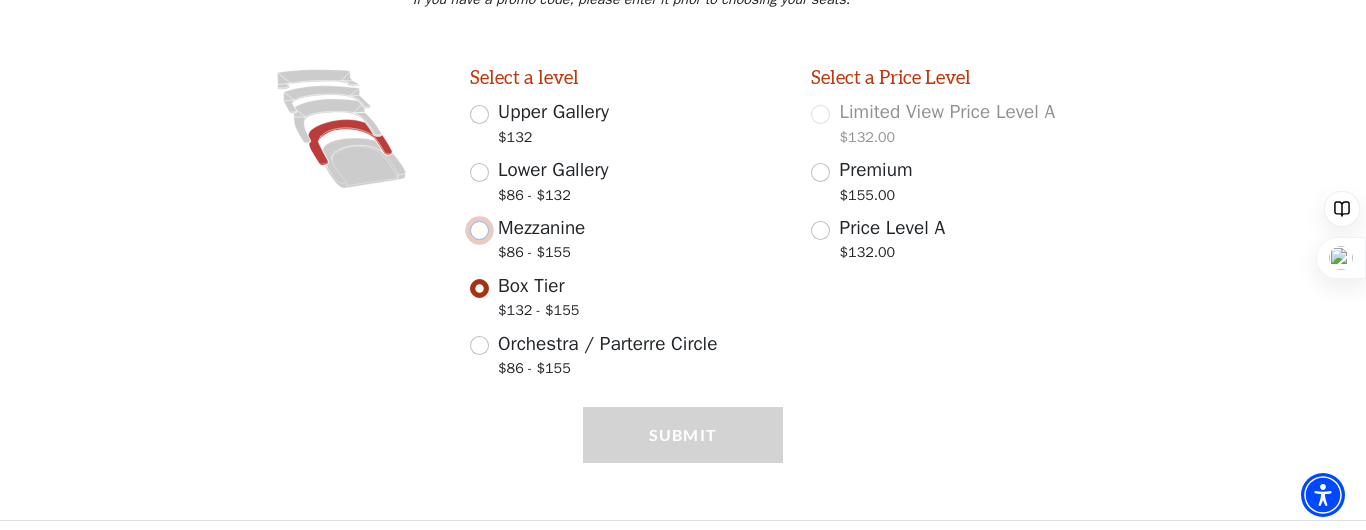 click on "Mezzanine     $86 - $155" at bounding box center [479, 230] 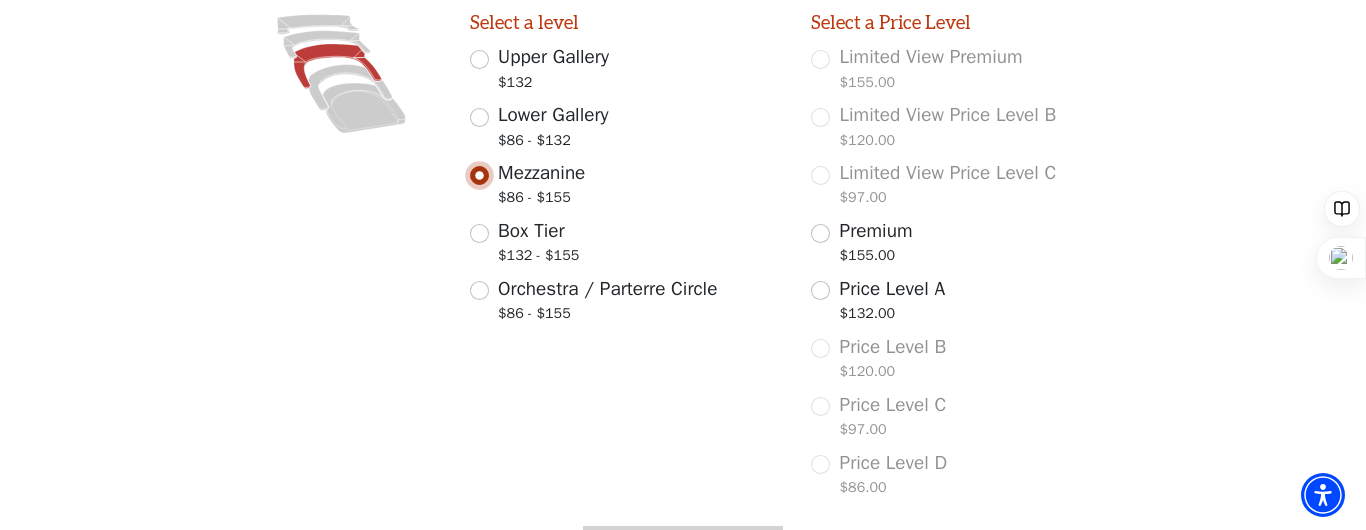 scroll, scrollTop: 570, scrollLeft: 0, axis: vertical 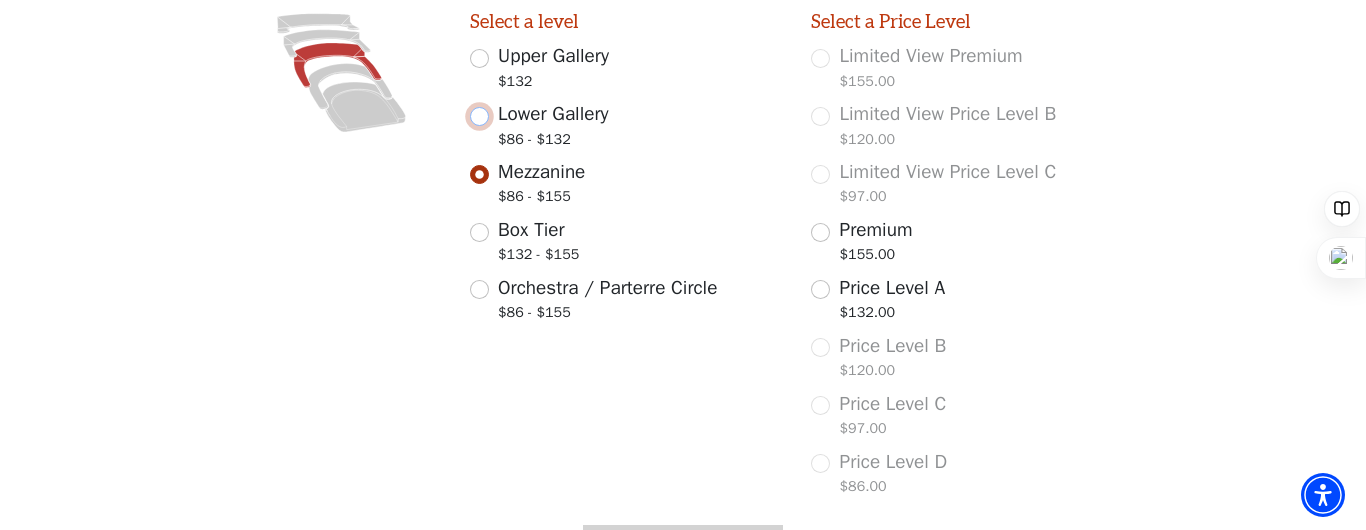 click on "Lower Gallery     $86 - $132" at bounding box center [479, 116] 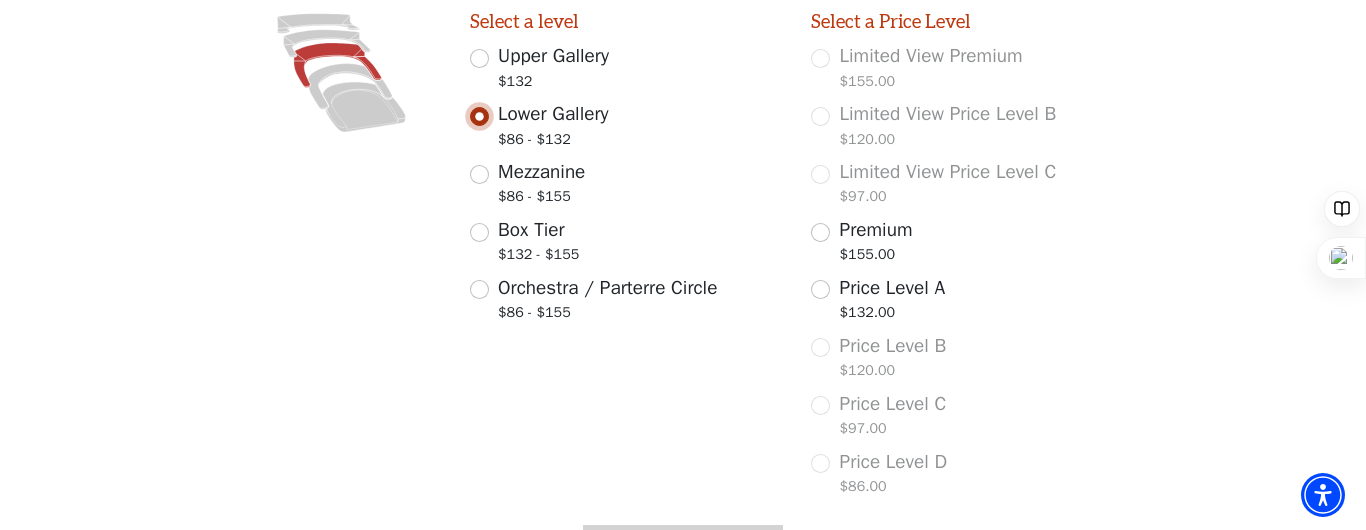 scroll, scrollTop: 514, scrollLeft: 0, axis: vertical 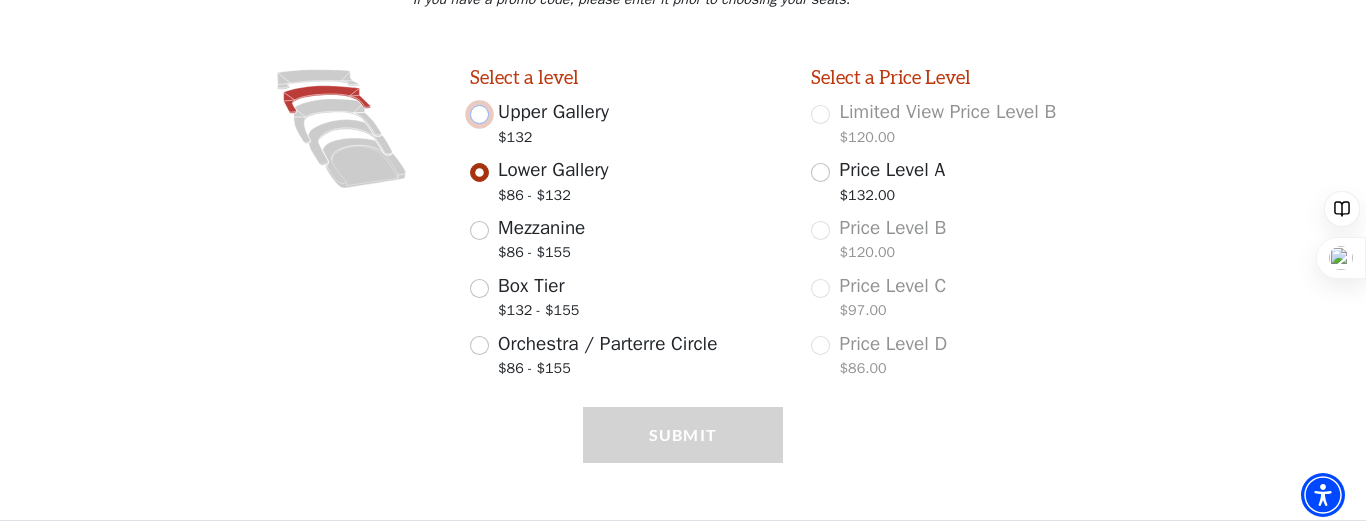 click on "Upper Gallery     $132" at bounding box center [479, 114] 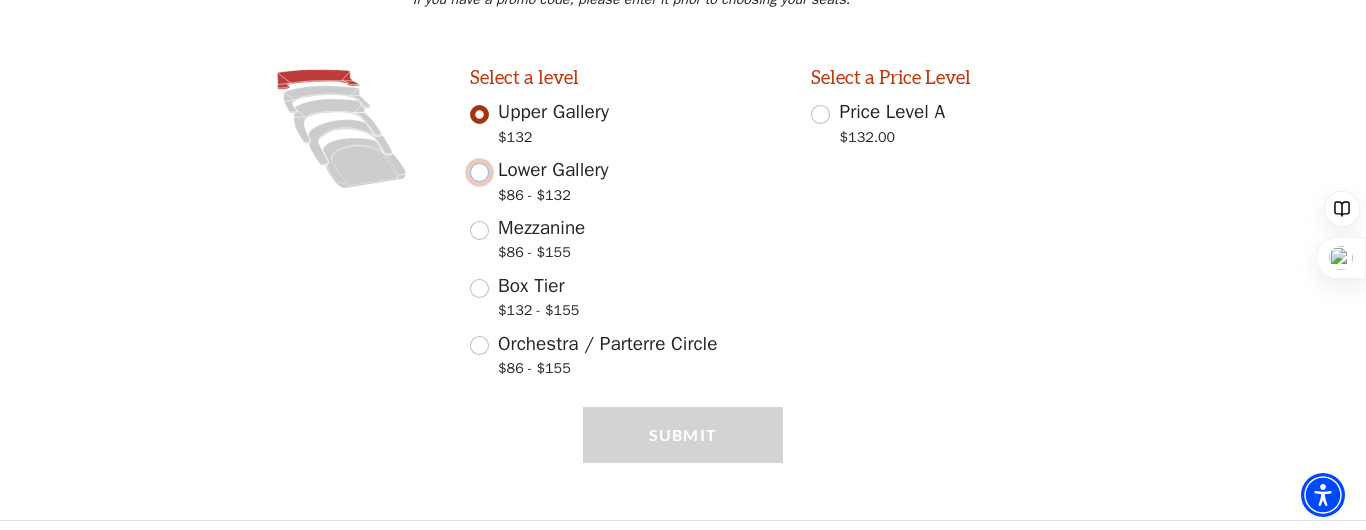 click on "Lower Gallery     $86 - $132" at bounding box center (479, 172) 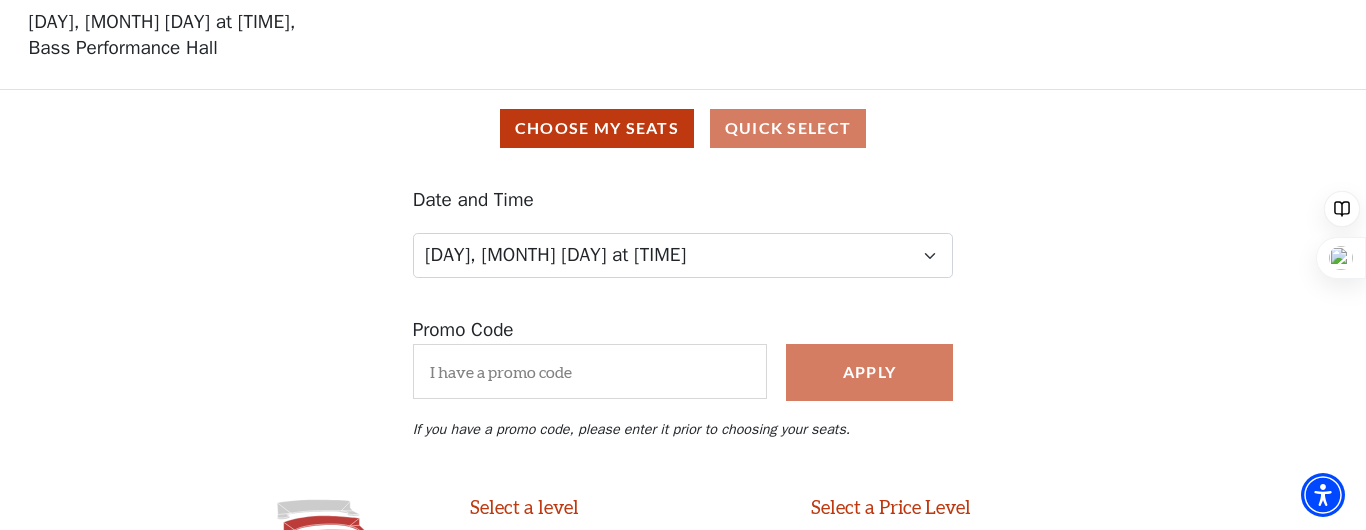 scroll, scrollTop: 0, scrollLeft: 0, axis: both 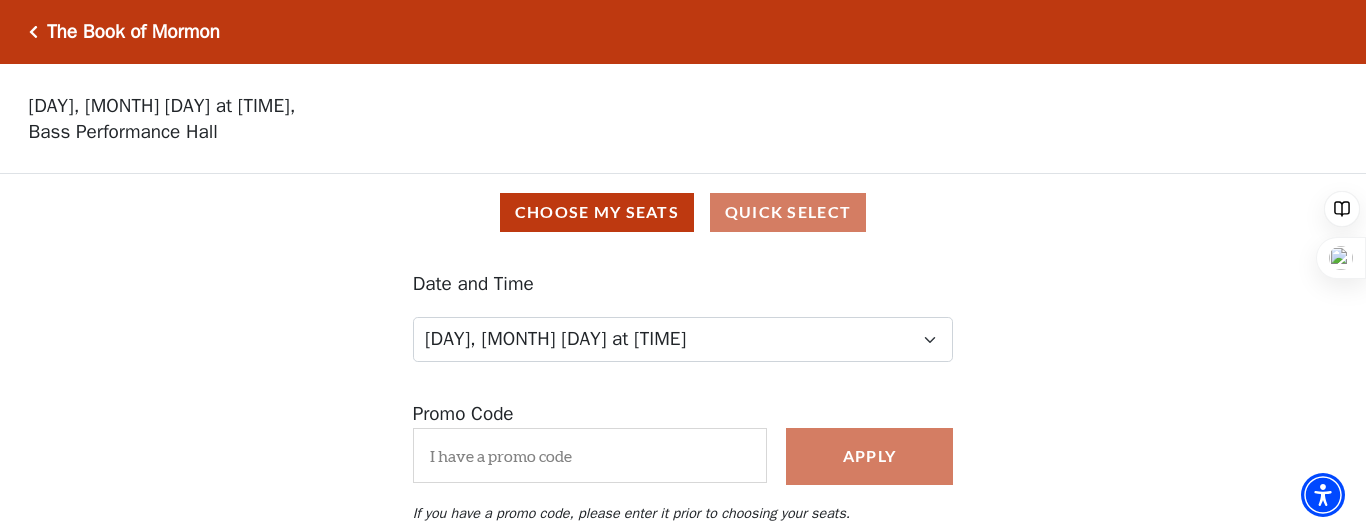 click at bounding box center (33, 32) 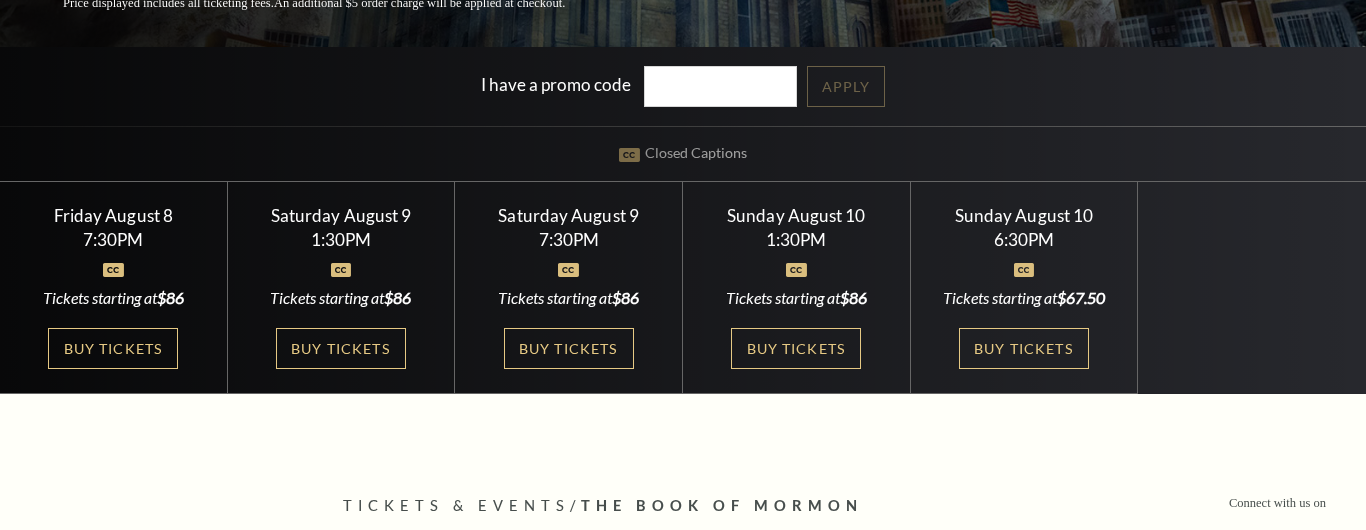 scroll, scrollTop: 442, scrollLeft: 0, axis: vertical 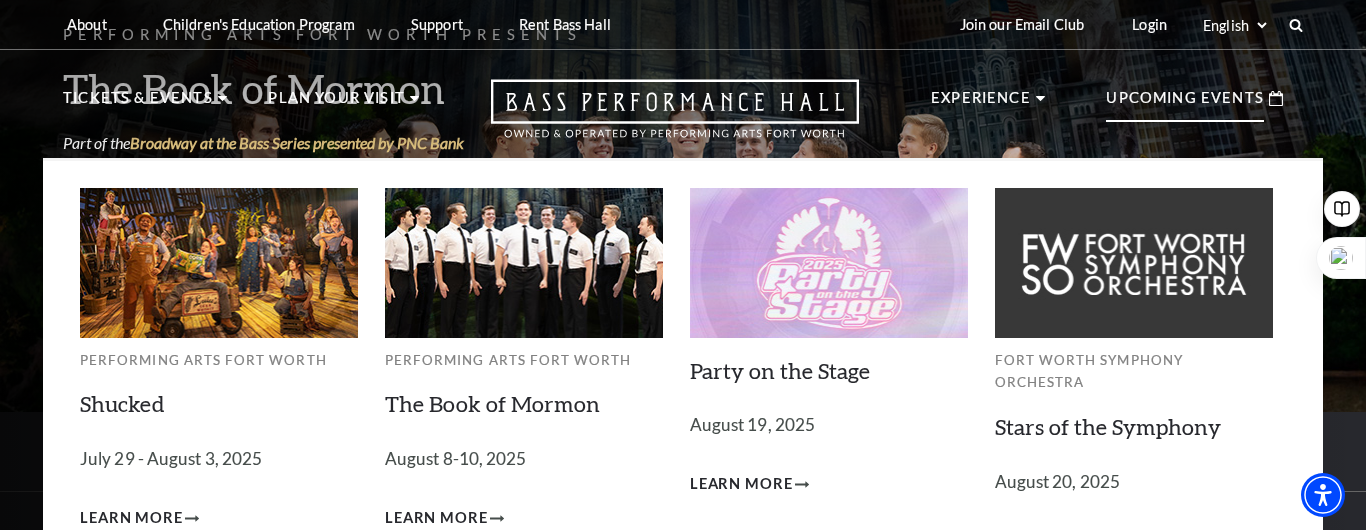 click on "Upcoming Events" at bounding box center (1185, 104) 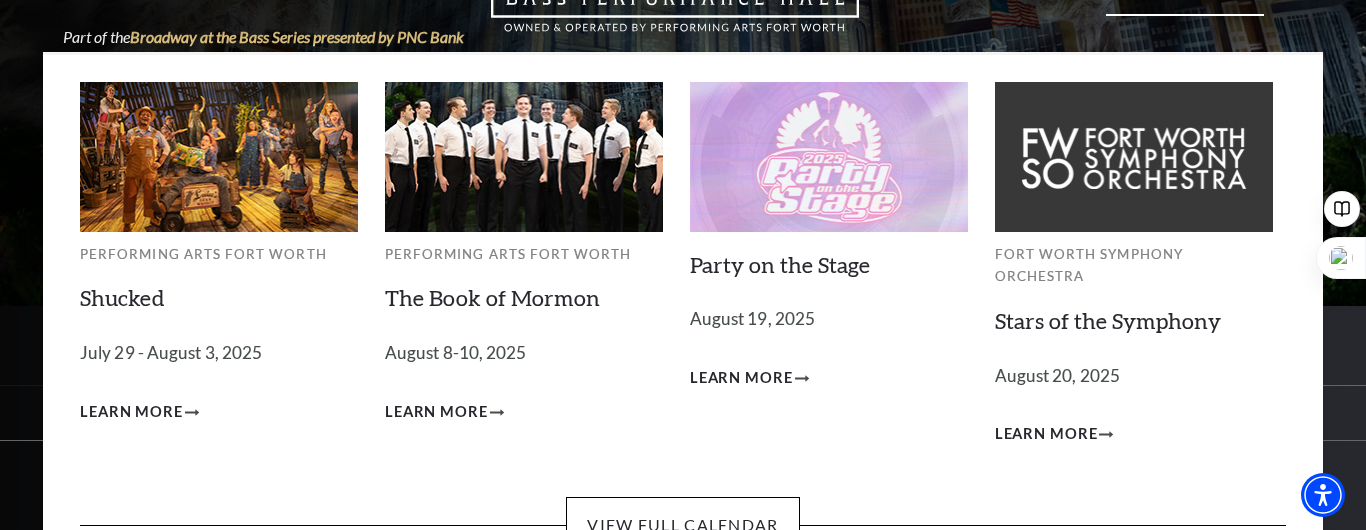 scroll, scrollTop: 112, scrollLeft: 0, axis: vertical 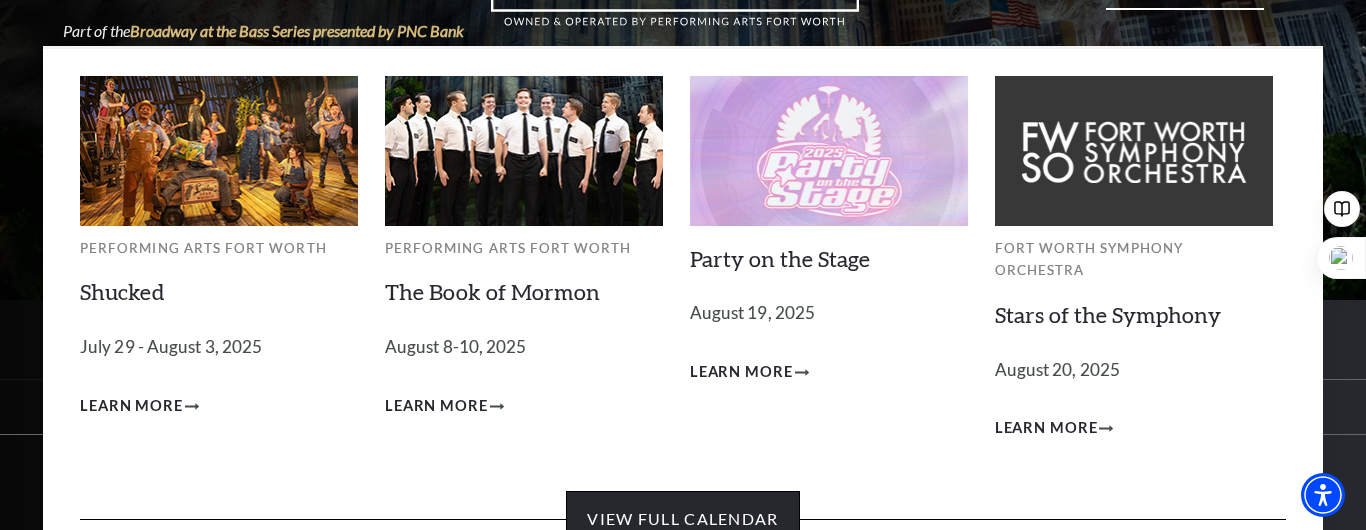 click on "View Full Calendar" at bounding box center [682, 519] 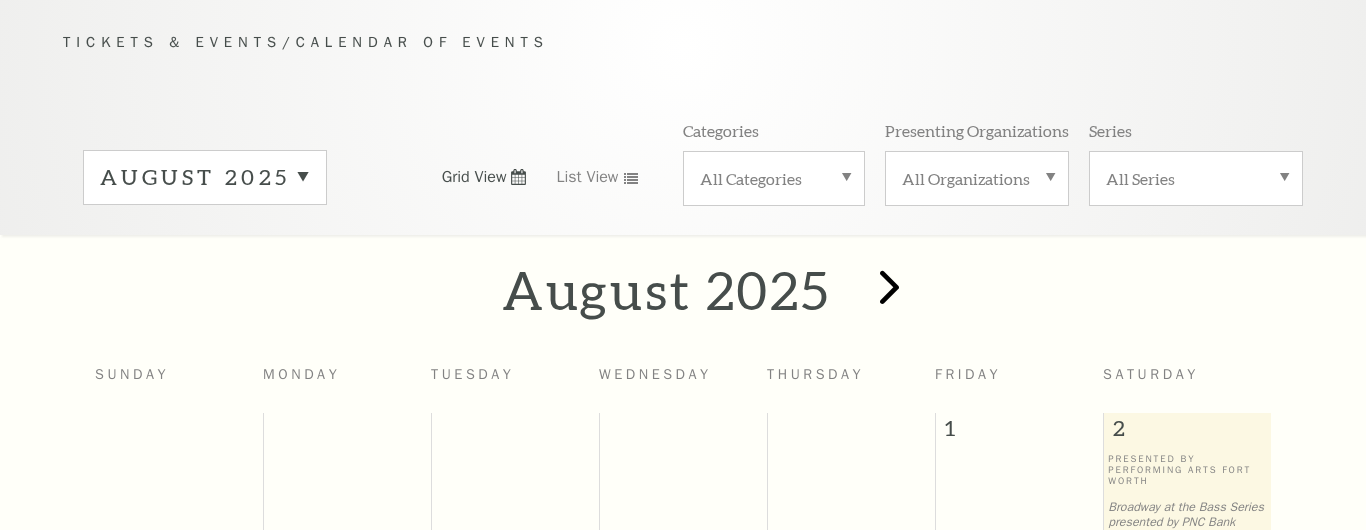 scroll, scrollTop: 213, scrollLeft: 0, axis: vertical 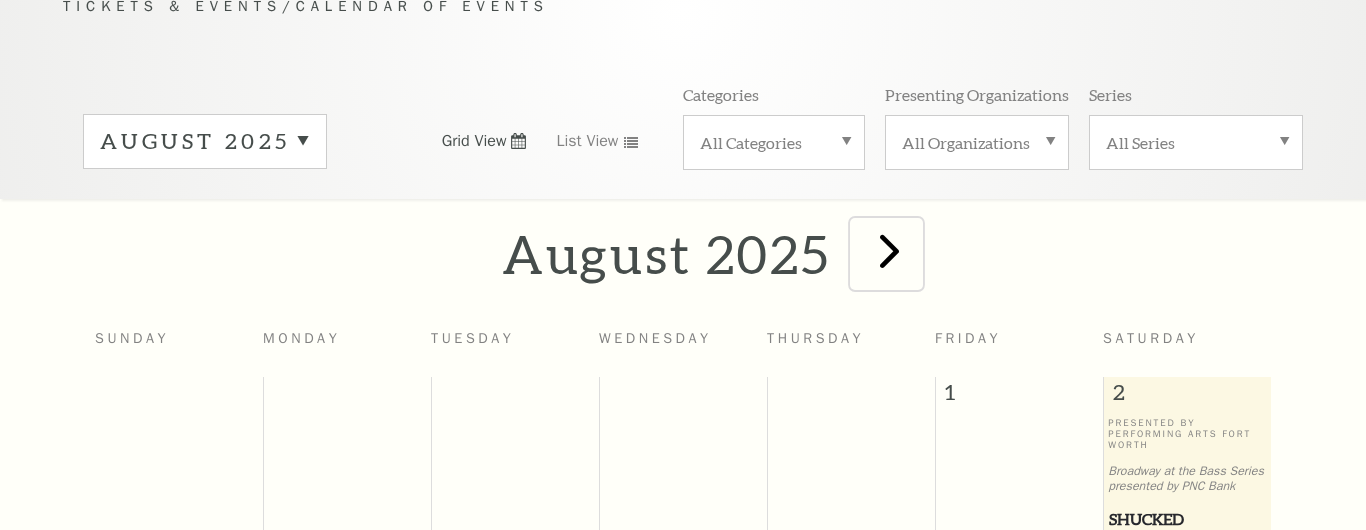 click at bounding box center [889, 250] 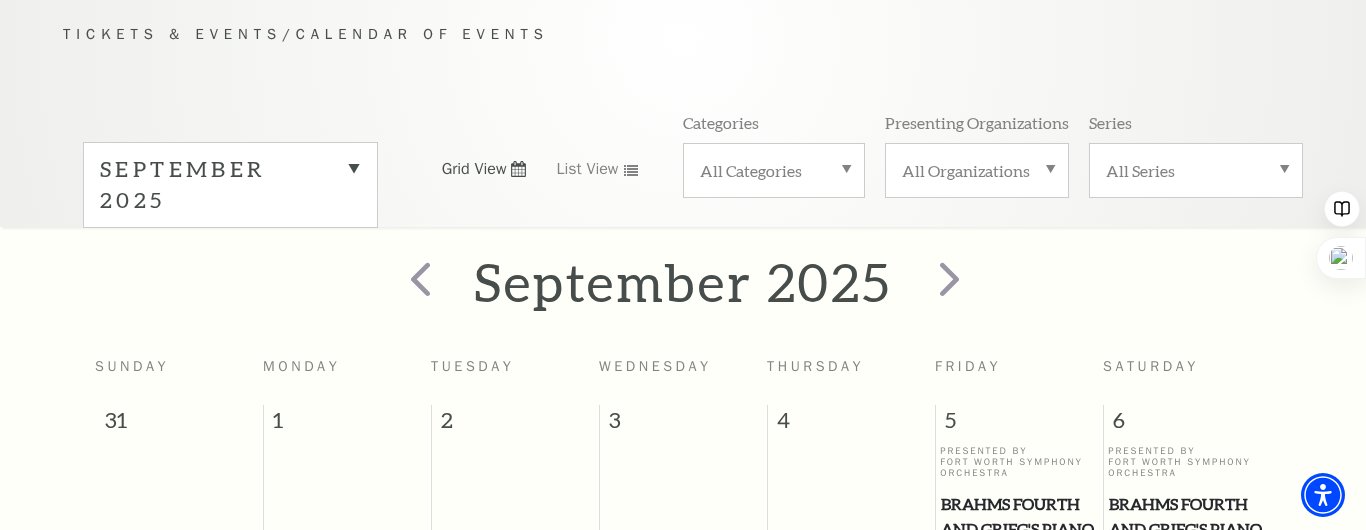 scroll, scrollTop: 191, scrollLeft: 0, axis: vertical 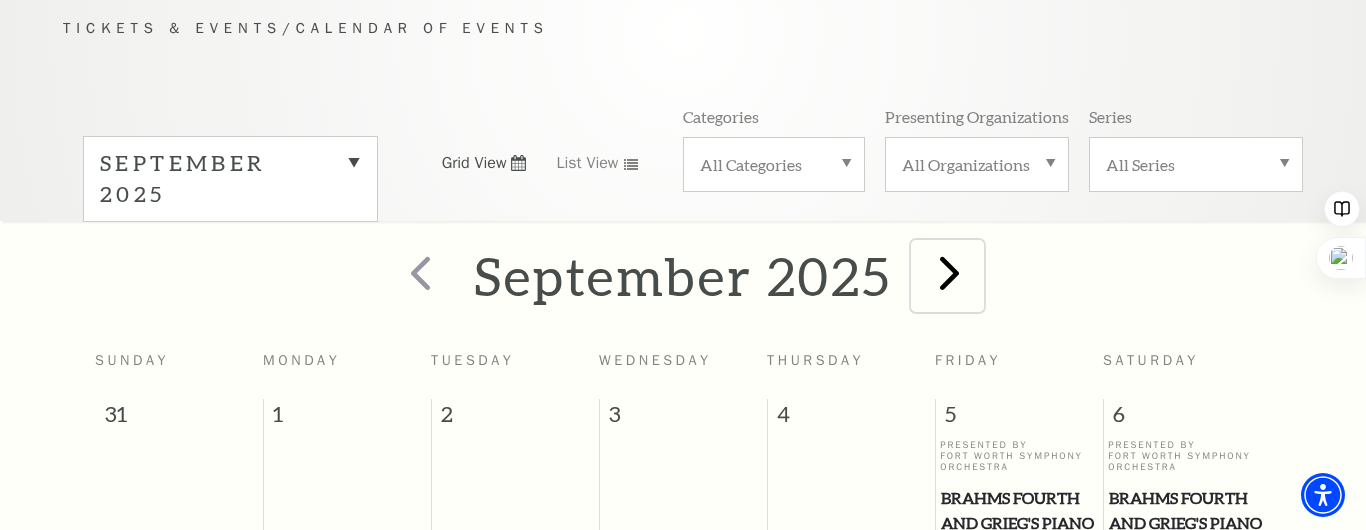 click at bounding box center [949, 272] 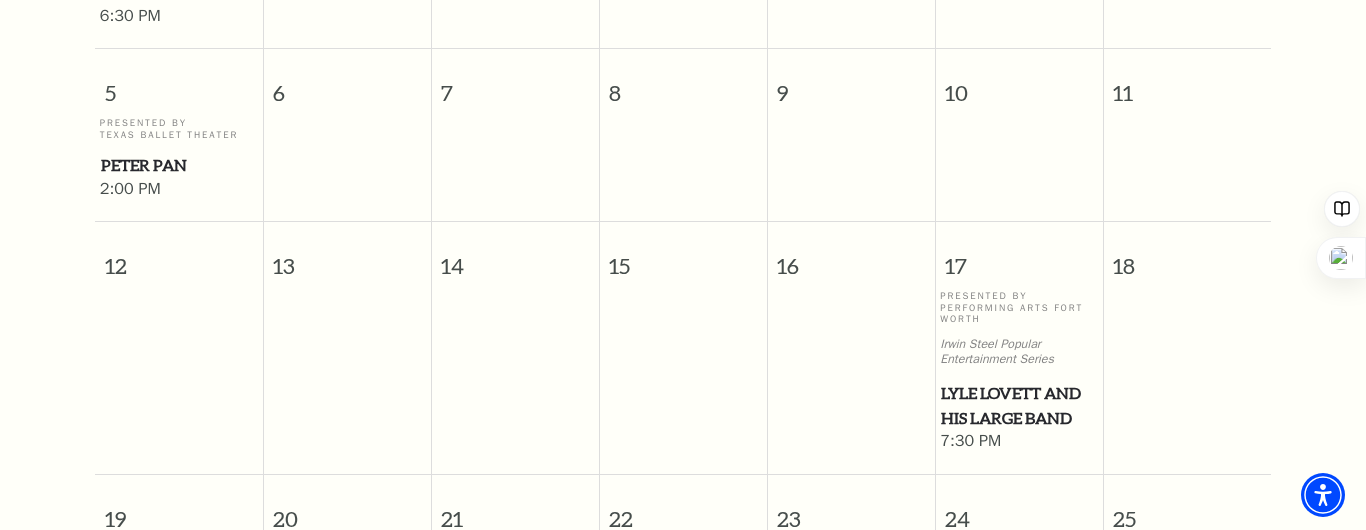 scroll, scrollTop: 881, scrollLeft: 0, axis: vertical 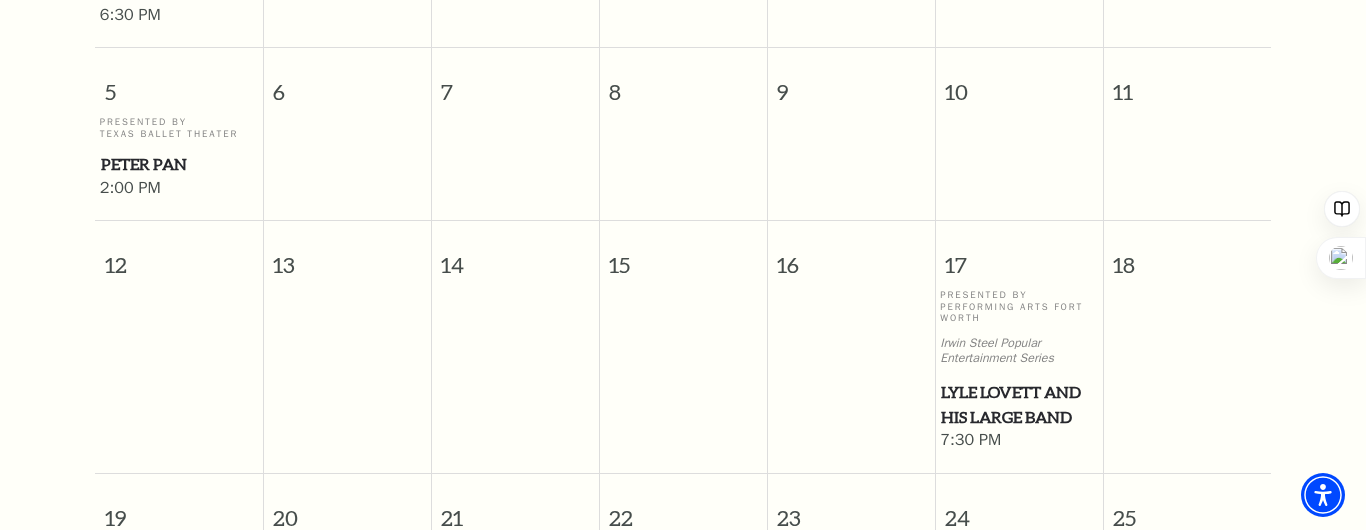 click on "Lyle Lovett and his Large Band" at bounding box center (1019, 404) 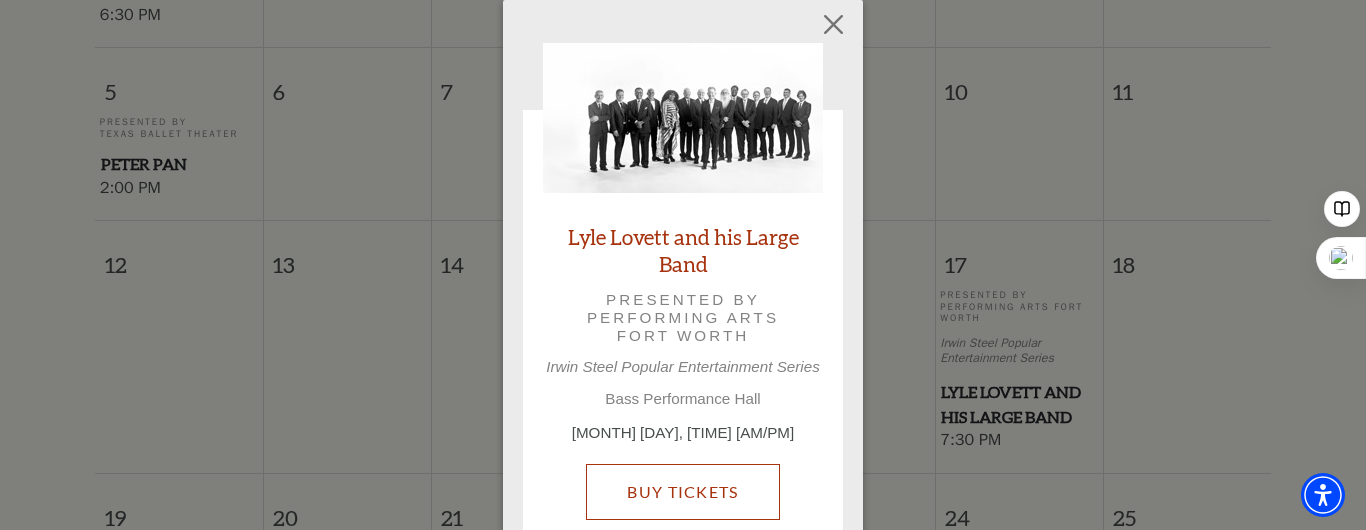 click on "Buy Tickets" at bounding box center [682, 492] 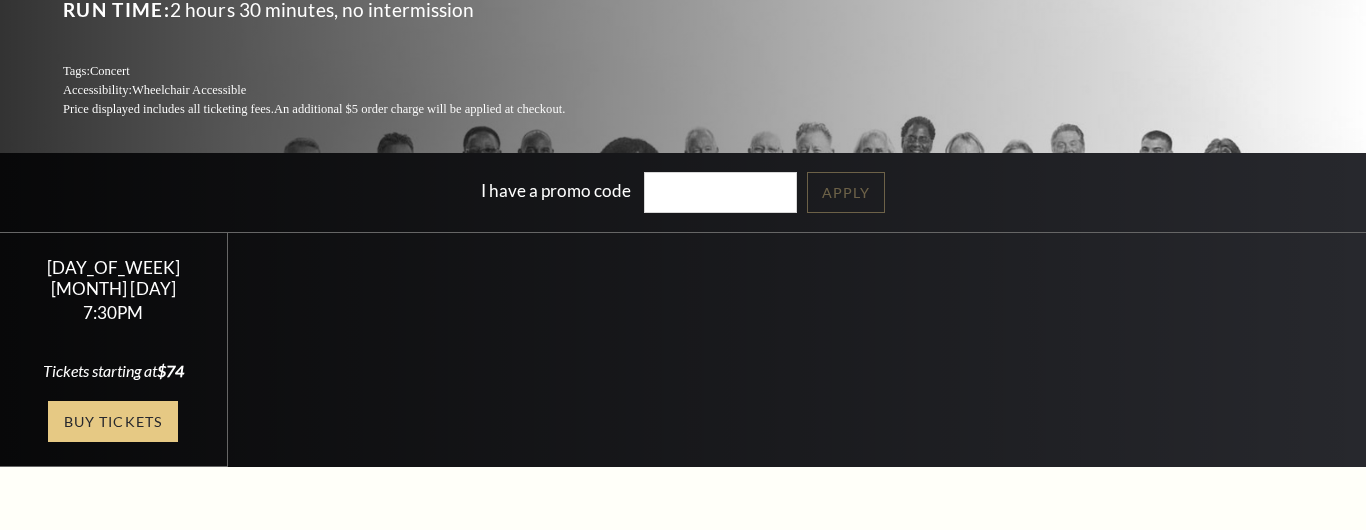 scroll, scrollTop: 259, scrollLeft: 0, axis: vertical 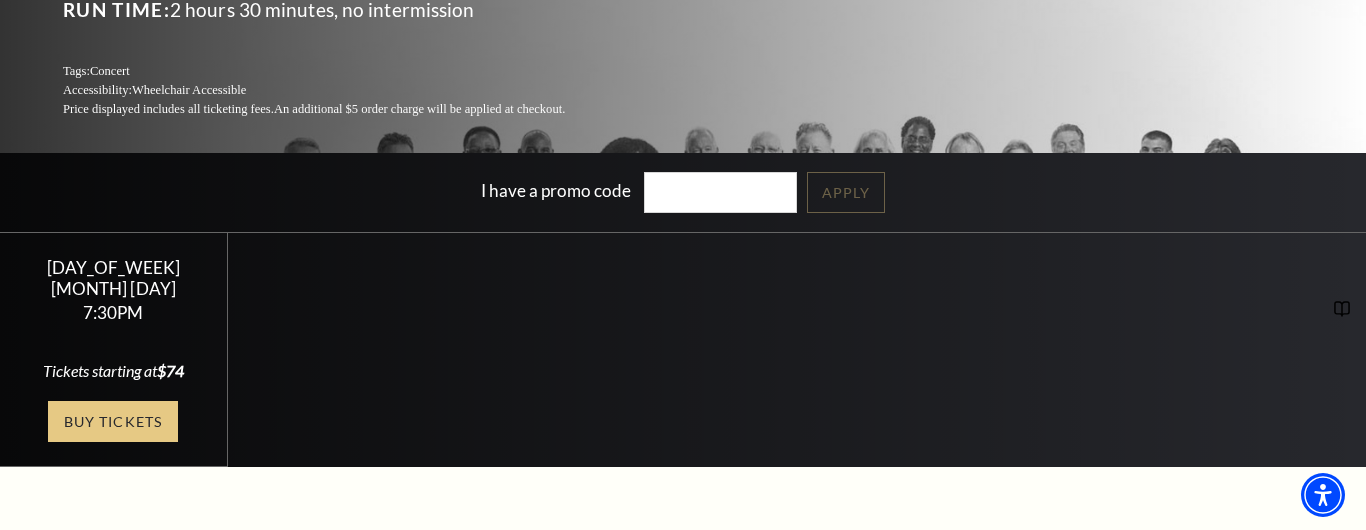click on "Buy Tickets" at bounding box center (113, 421) 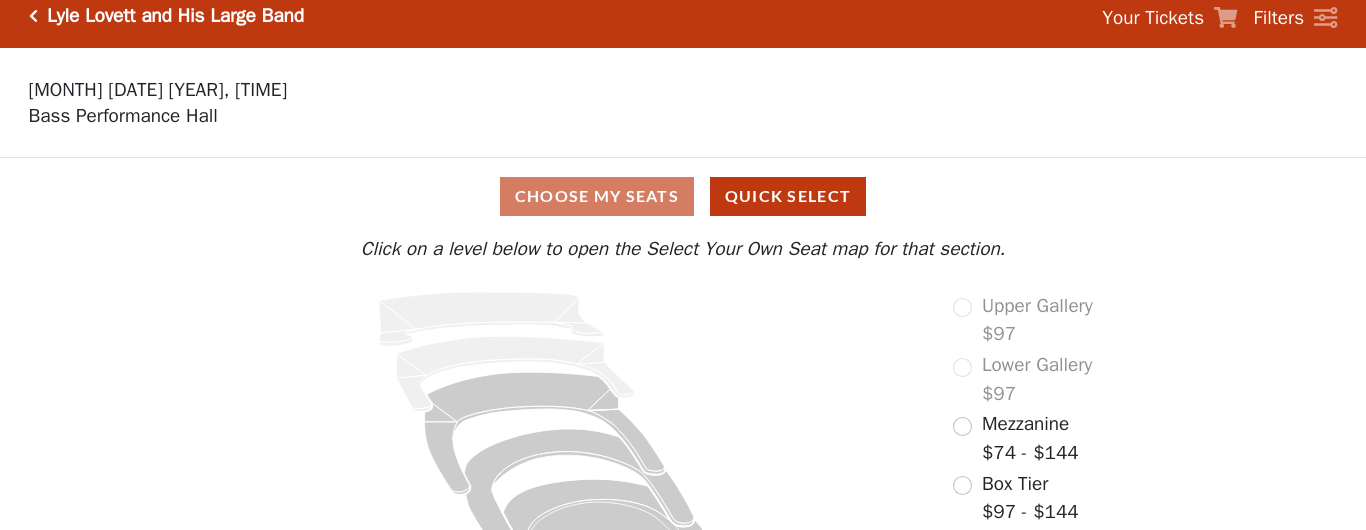 scroll, scrollTop: 109, scrollLeft: 0, axis: vertical 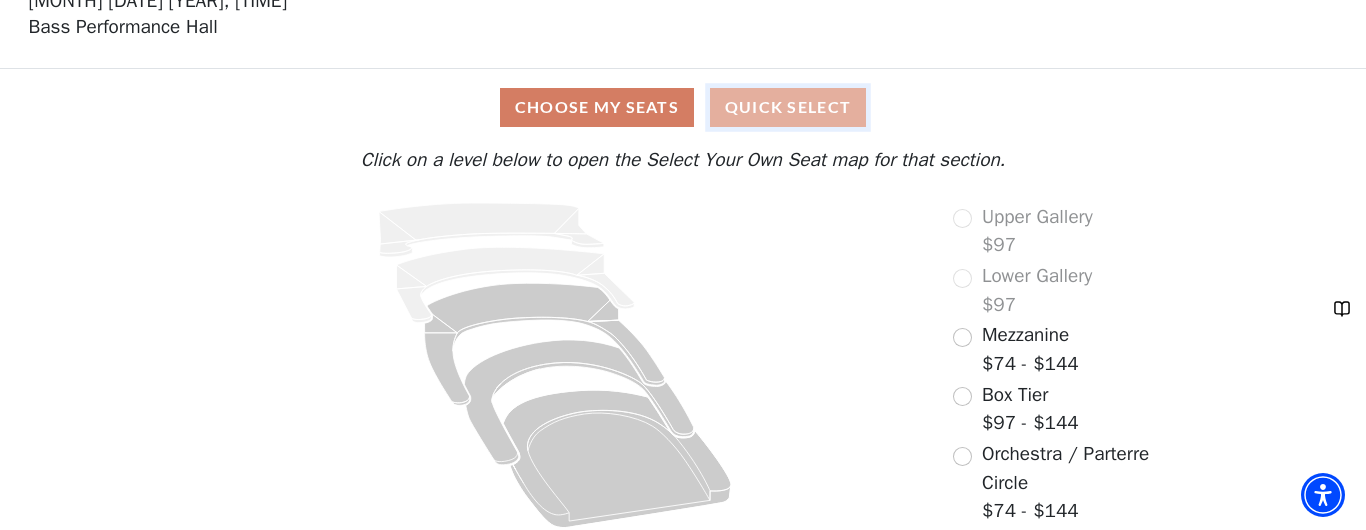 click on "Quick Select" at bounding box center (788, 107) 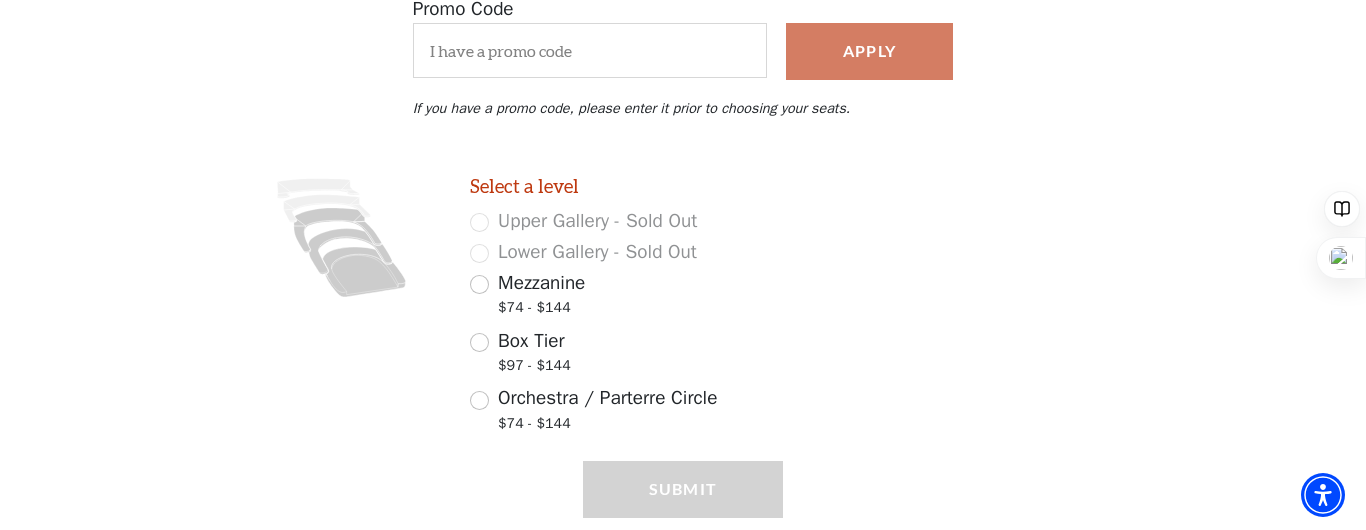scroll, scrollTop: 278, scrollLeft: 0, axis: vertical 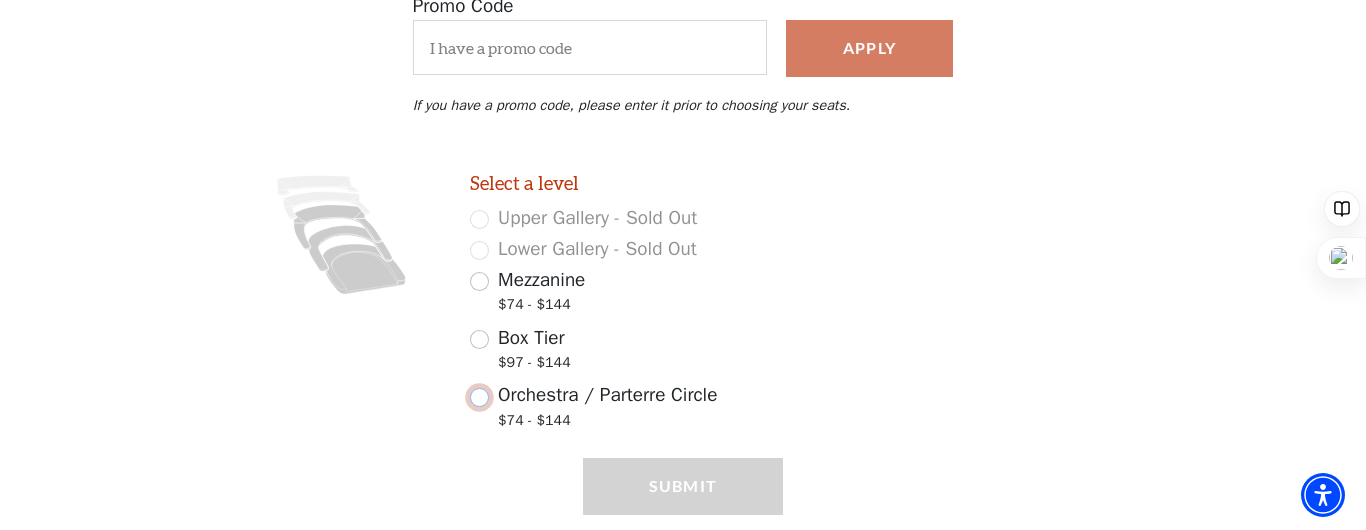 click on "Orchestra / Parterre Circle     $74 - $144" at bounding box center [479, 397] 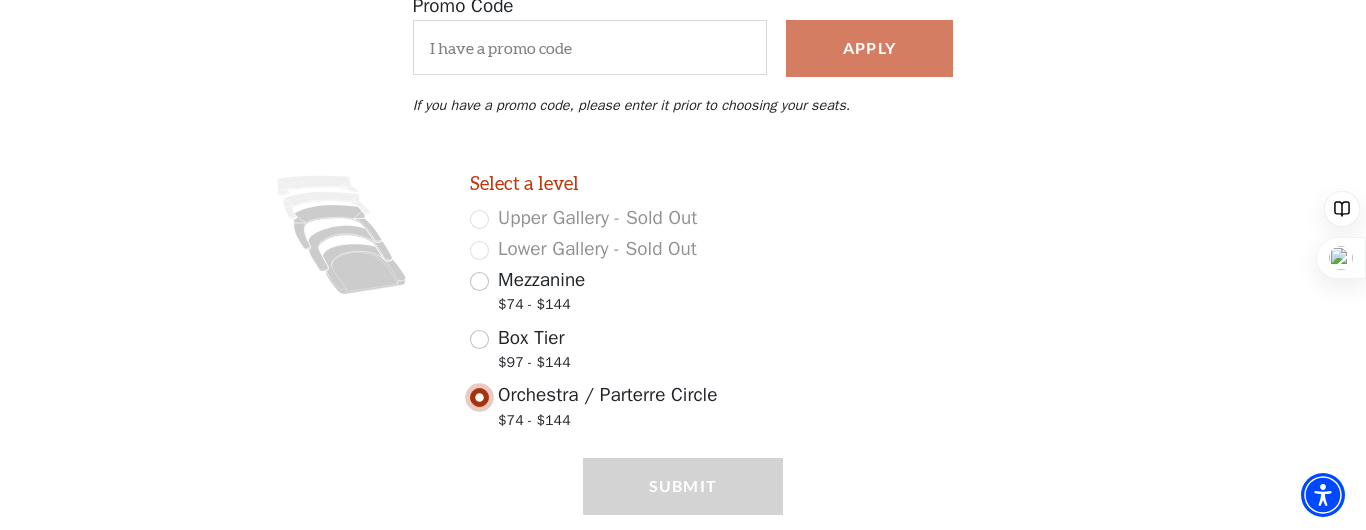 scroll, scrollTop: 330, scrollLeft: 0, axis: vertical 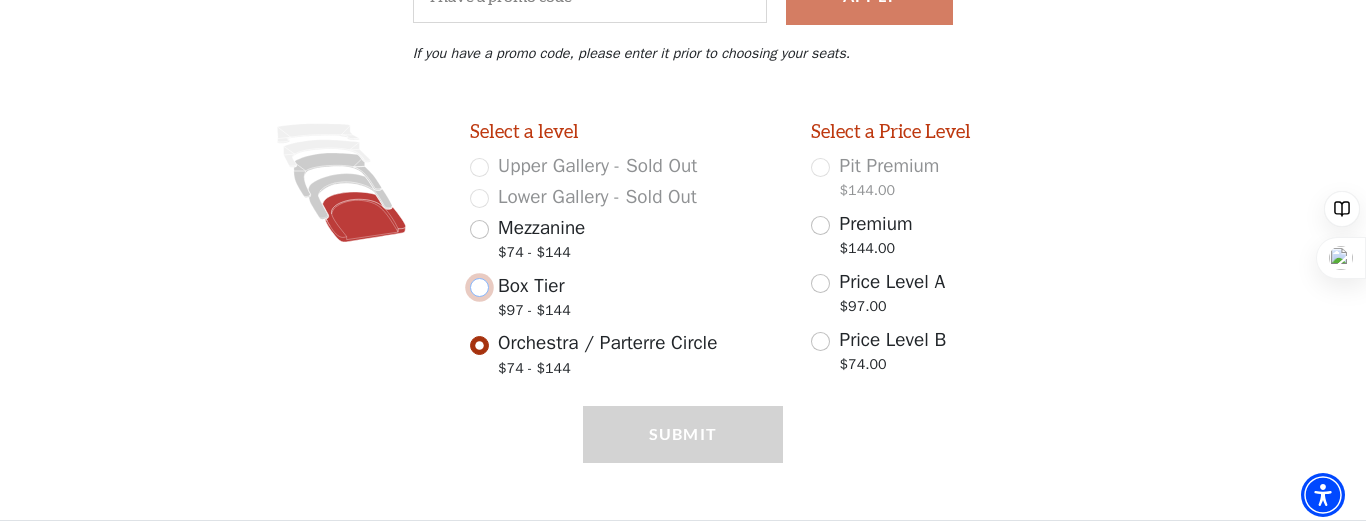 click on "Box Tier     $97 - $144" at bounding box center (479, 287) 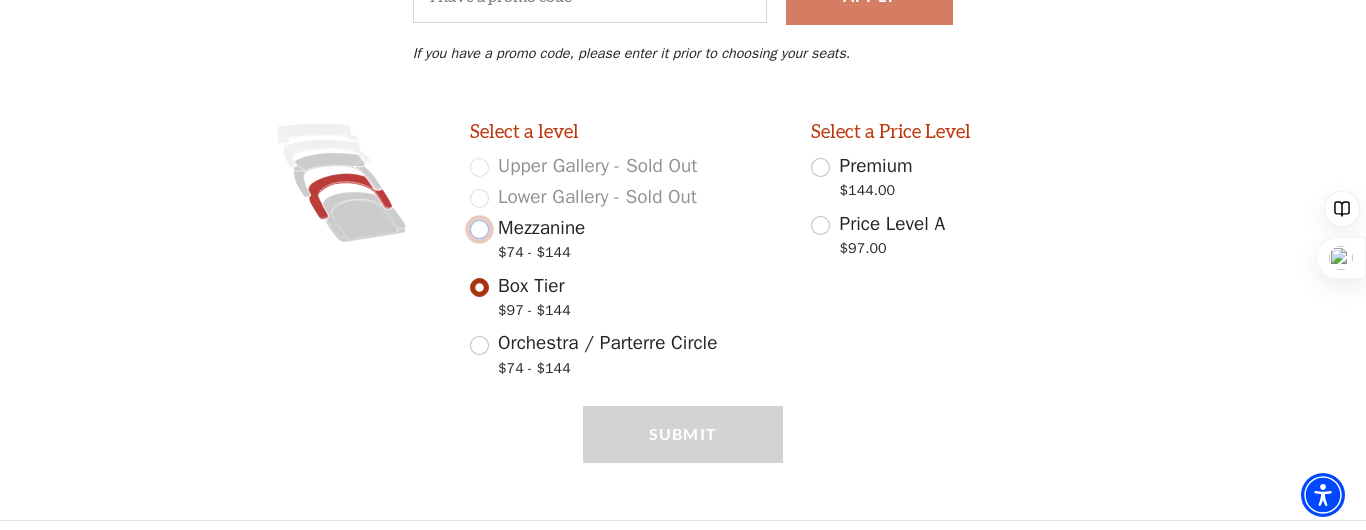 click on "Mezzanine     $74 - $144" at bounding box center [479, 229] 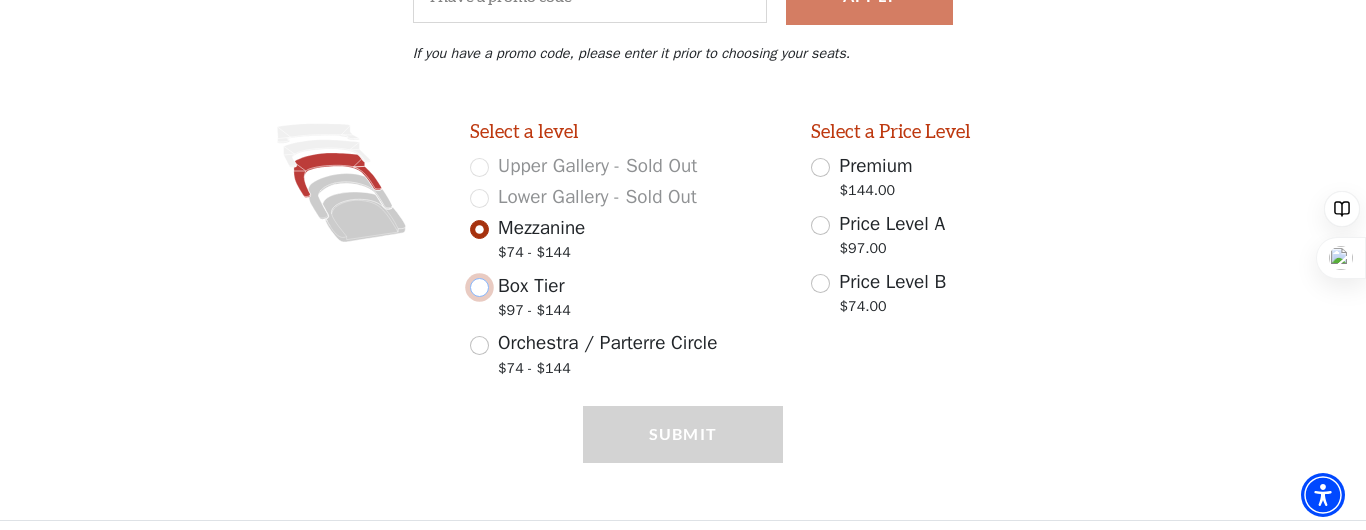 click on "Box Tier     $97 - $144" at bounding box center [479, 287] 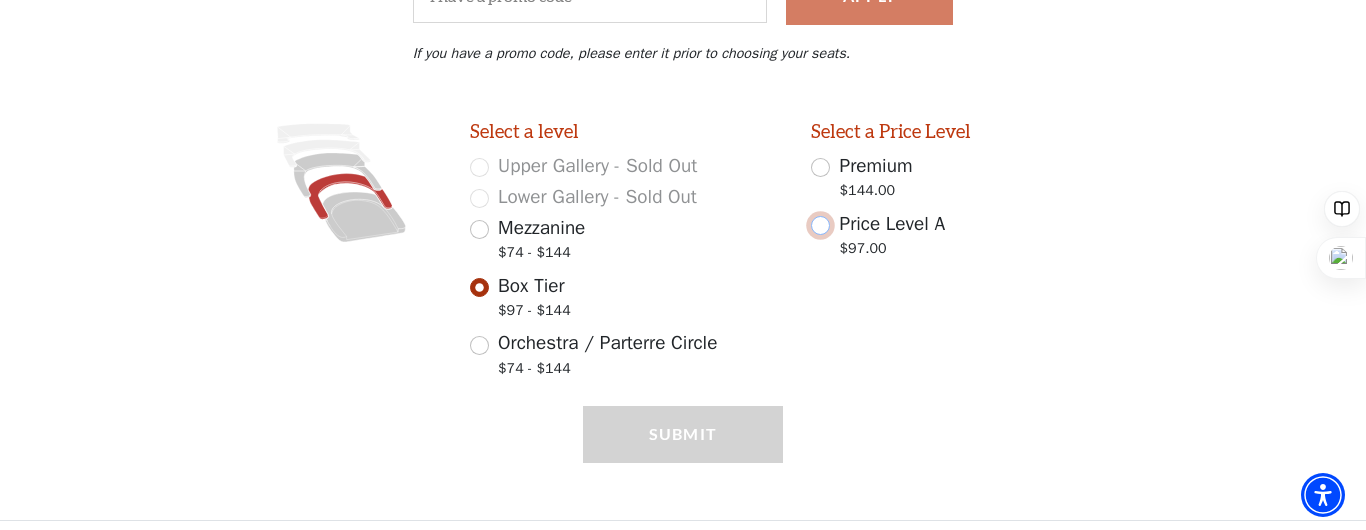 click on "Price Level A $97.00" at bounding box center [820, 225] 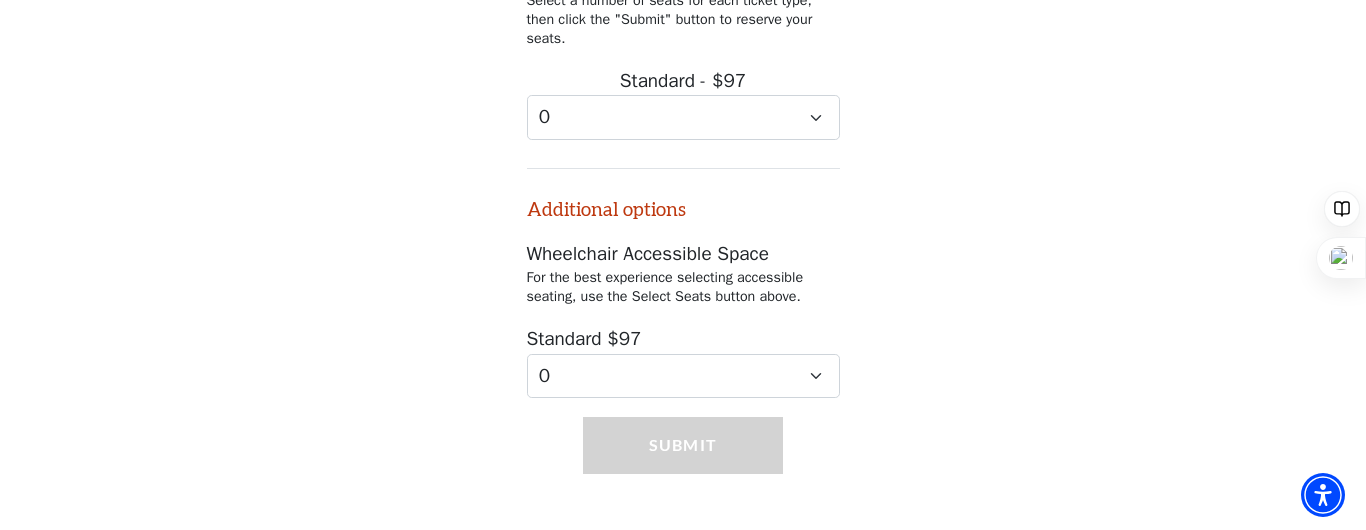 scroll, scrollTop: 798, scrollLeft: 0, axis: vertical 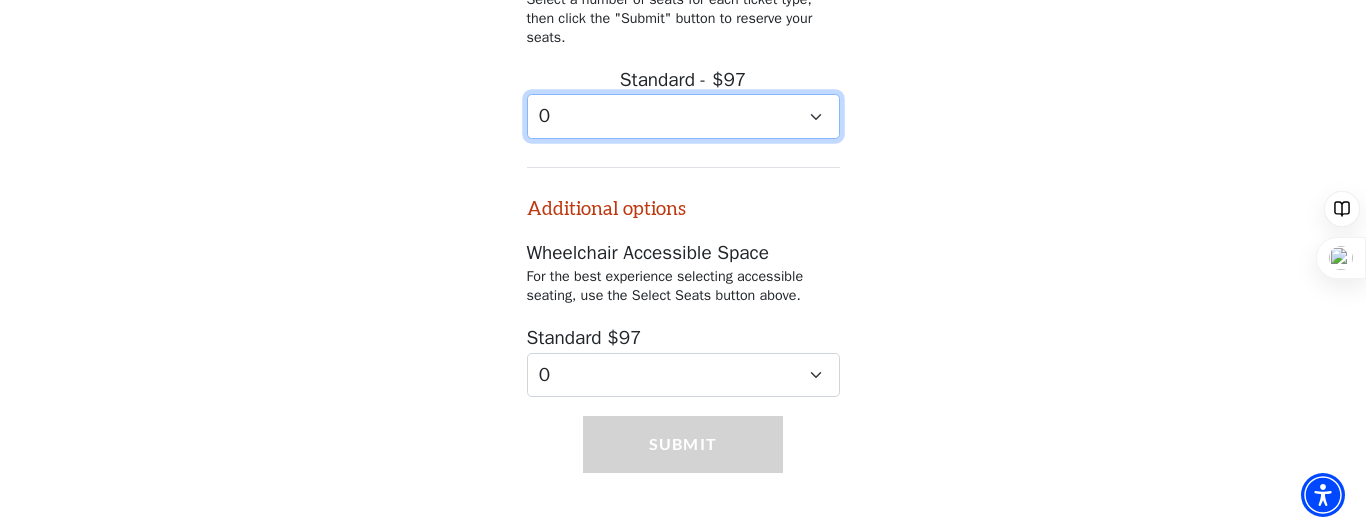 click on "0 1 2 3 4 5 6 7 8 9" at bounding box center (683, 116) 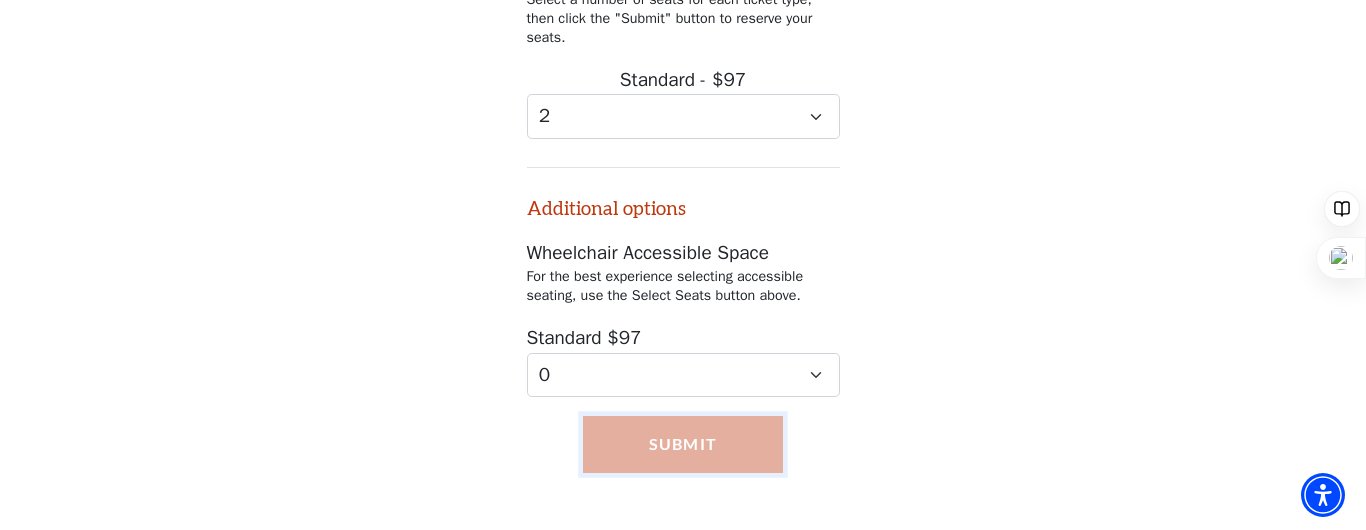 click on "Submit" at bounding box center [682, 444] 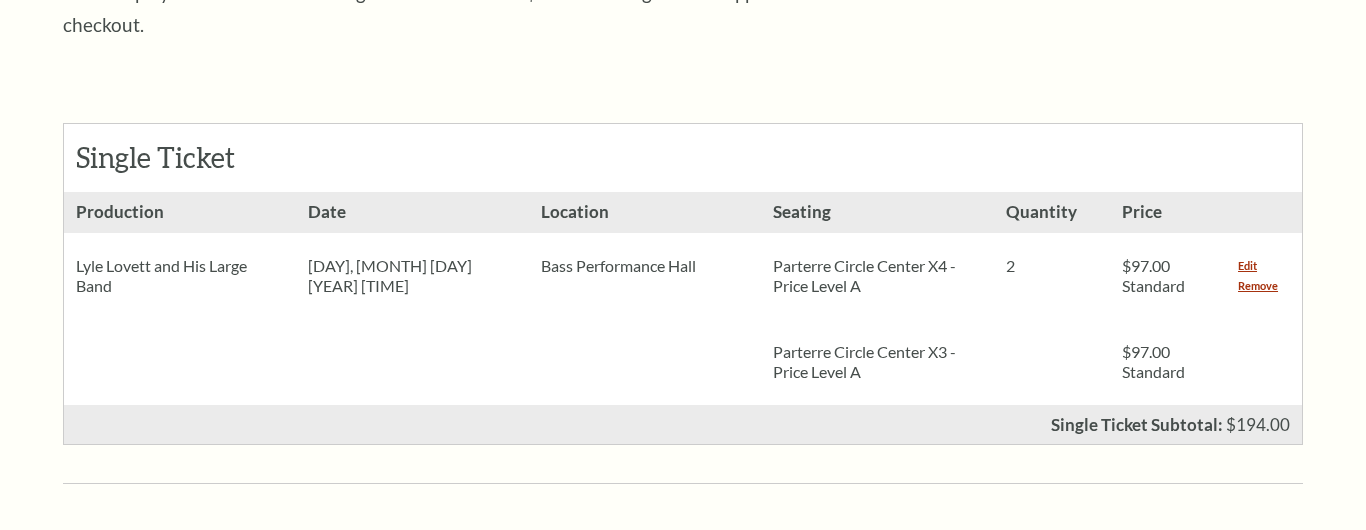 scroll, scrollTop: 830, scrollLeft: 0, axis: vertical 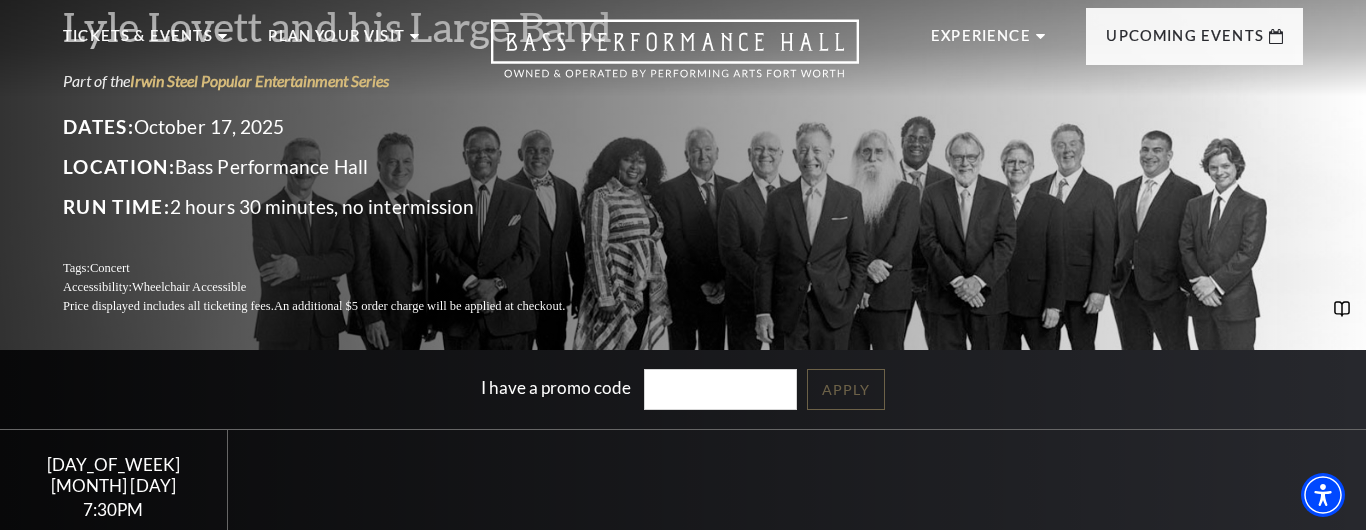 click on "Dates: [MONTH] [DAY], [YEAR]
Location: [VENUE]
Run Time: 2 hours 30 minutes, no intermission" at bounding box center [338, 167] 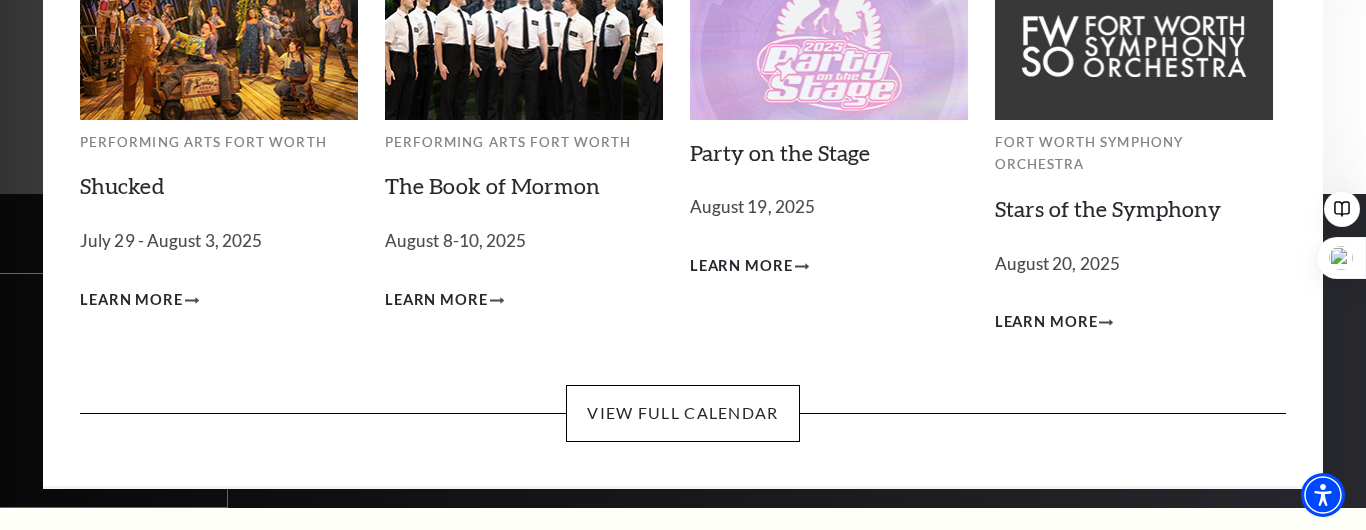 scroll, scrollTop: 233, scrollLeft: 0, axis: vertical 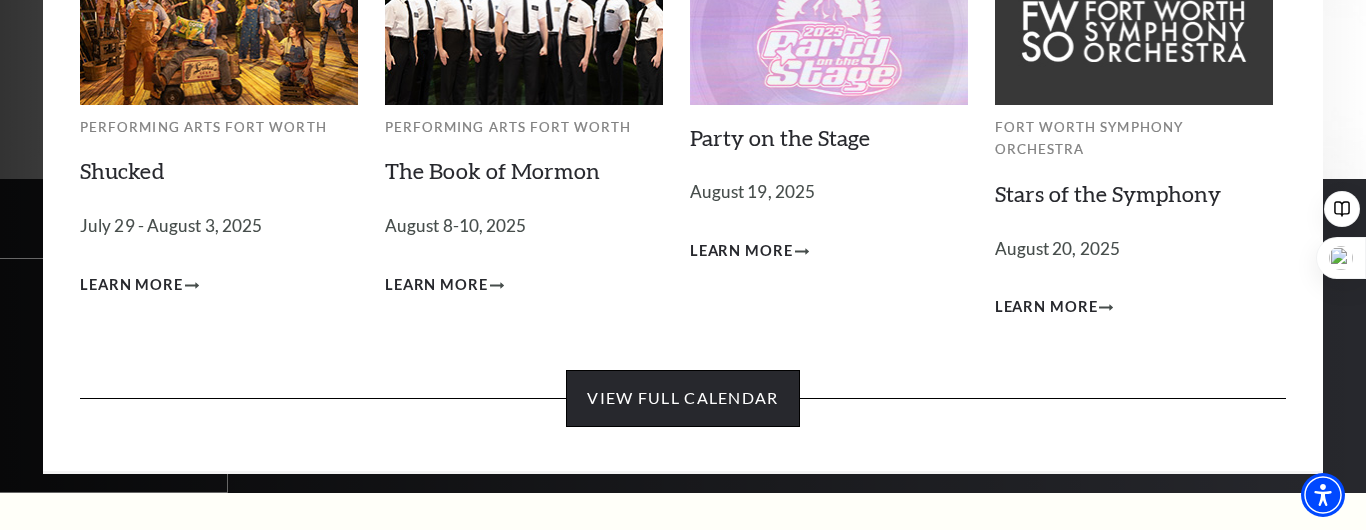 click on "View Full Calendar" at bounding box center (682, 398) 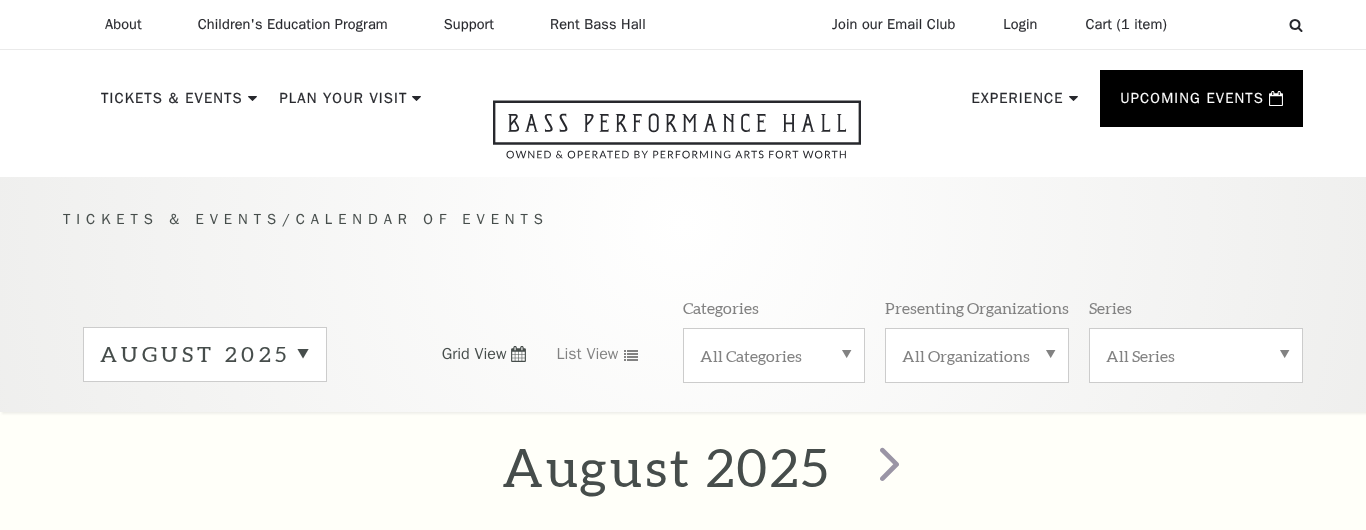 scroll, scrollTop: 119, scrollLeft: 0, axis: vertical 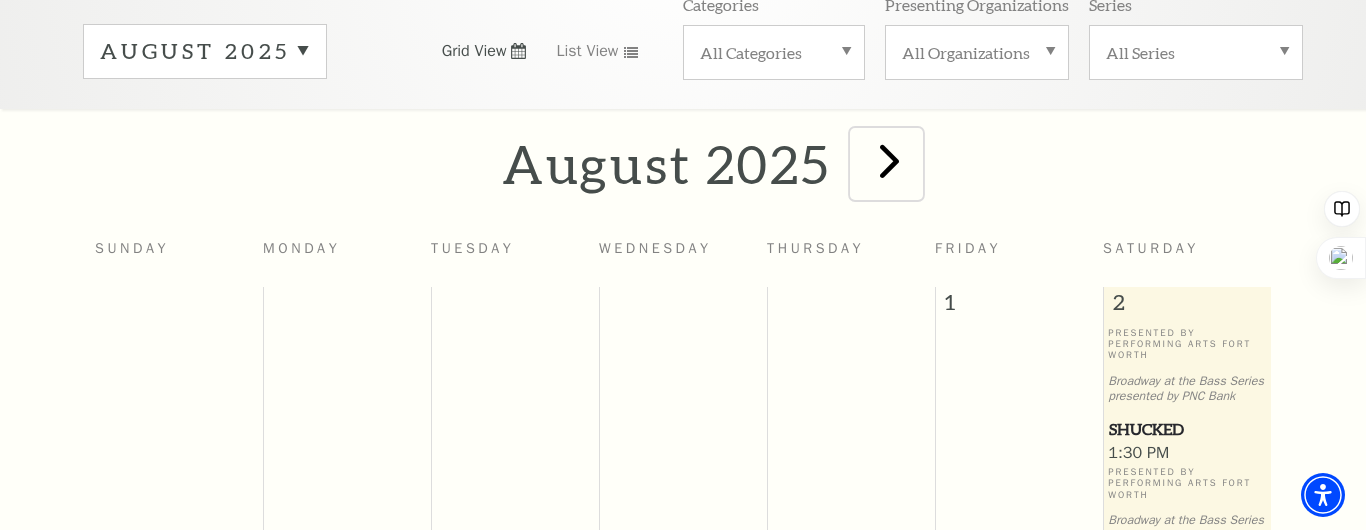 click at bounding box center (889, 160) 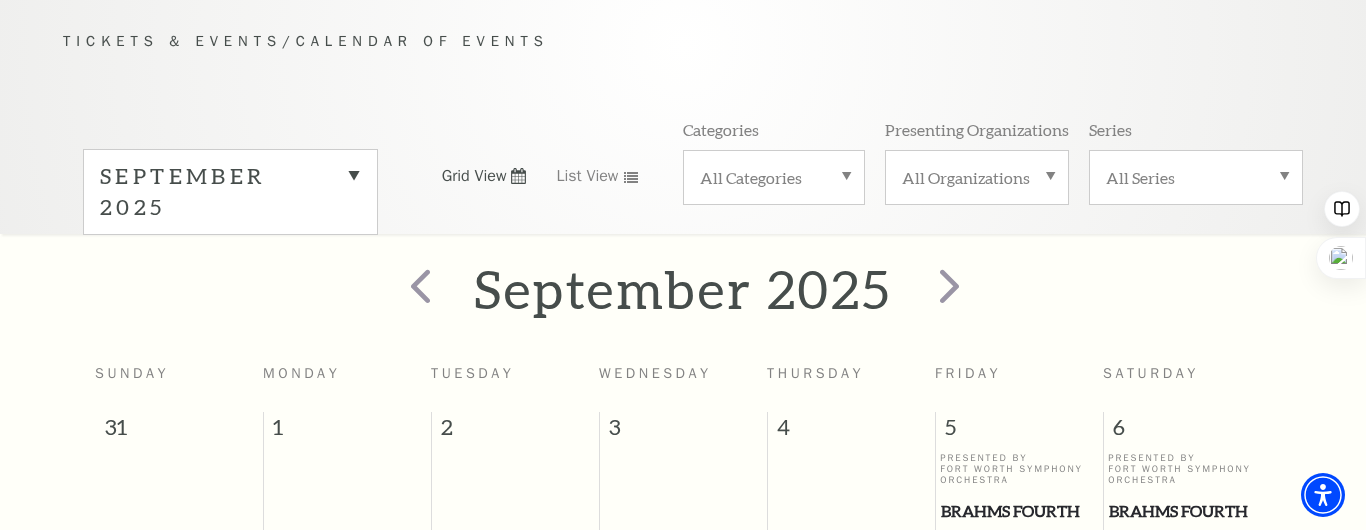 scroll, scrollTop: 185, scrollLeft: 0, axis: vertical 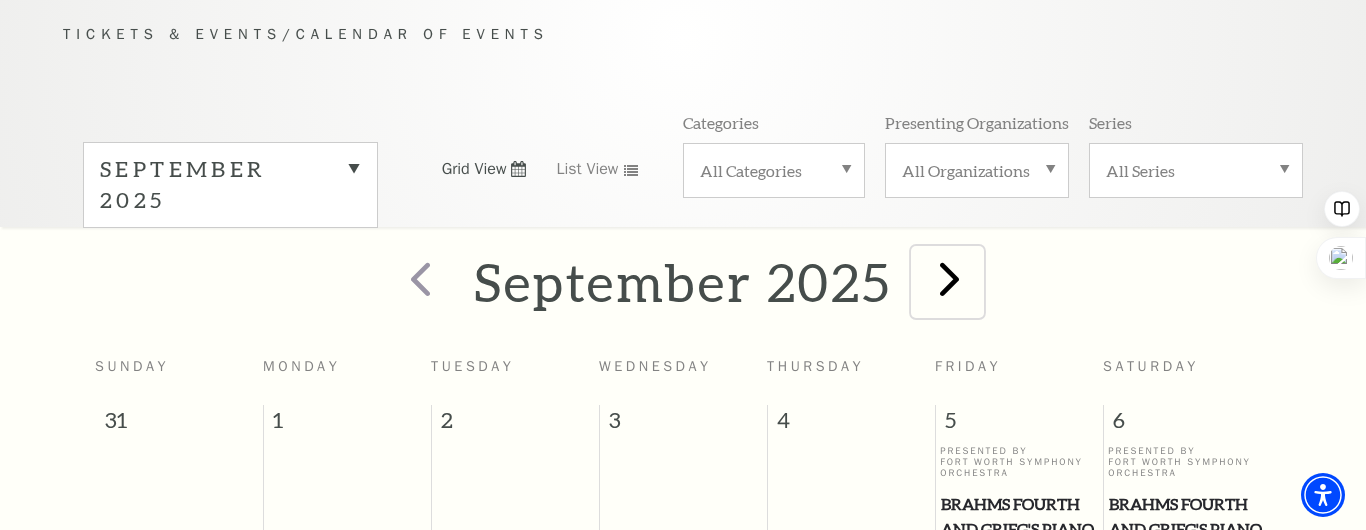 click at bounding box center (949, 278) 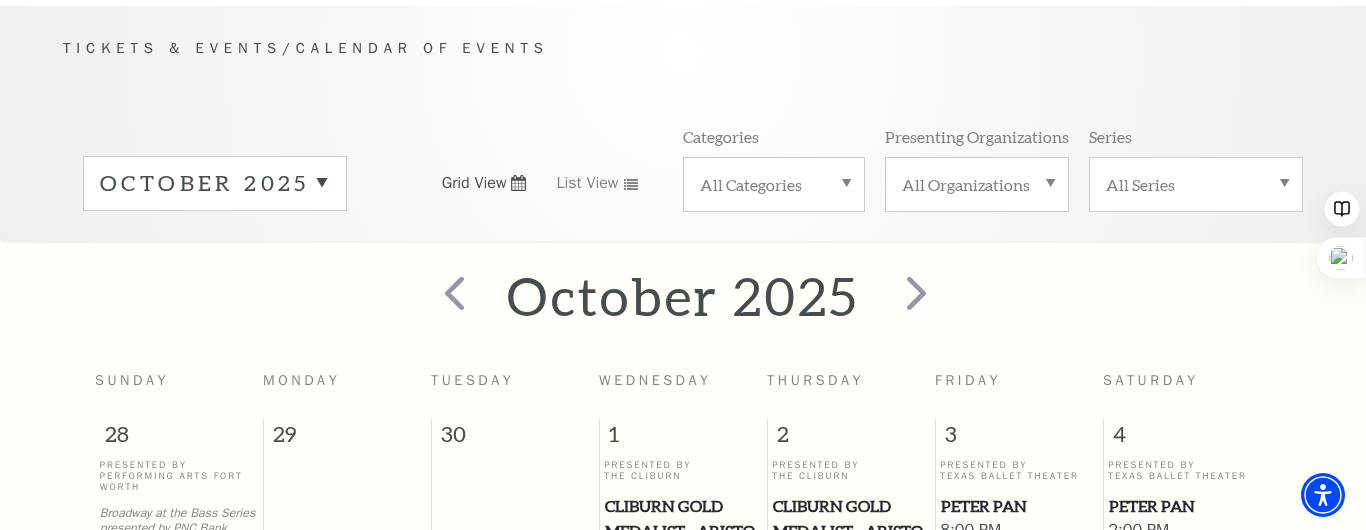 scroll, scrollTop: 176, scrollLeft: 0, axis: vertical 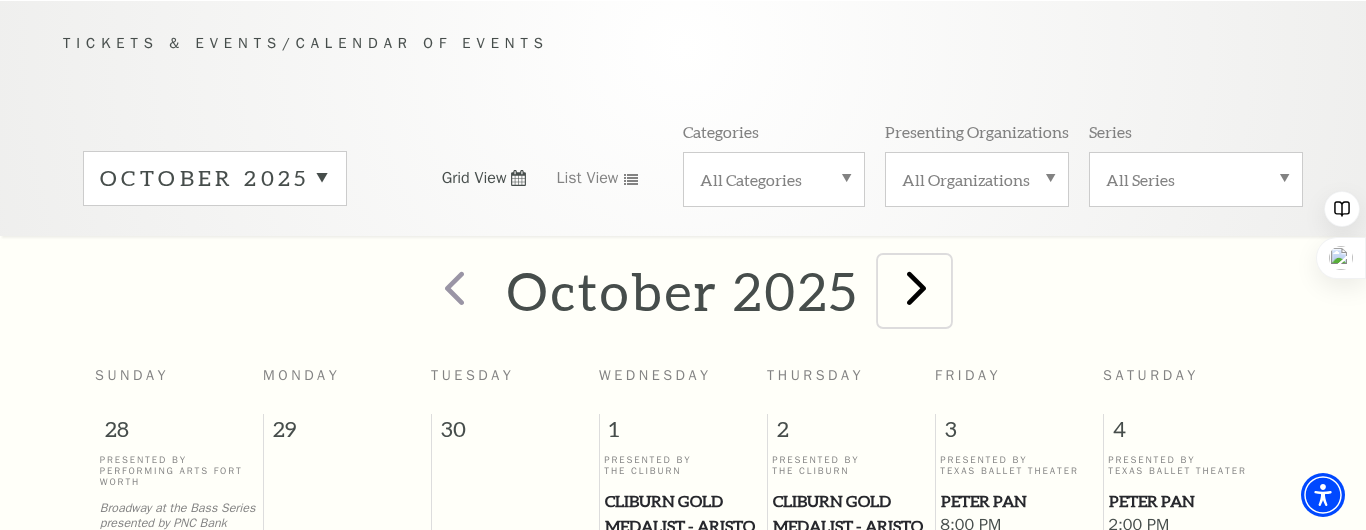 click at bounding box center (916, 287) 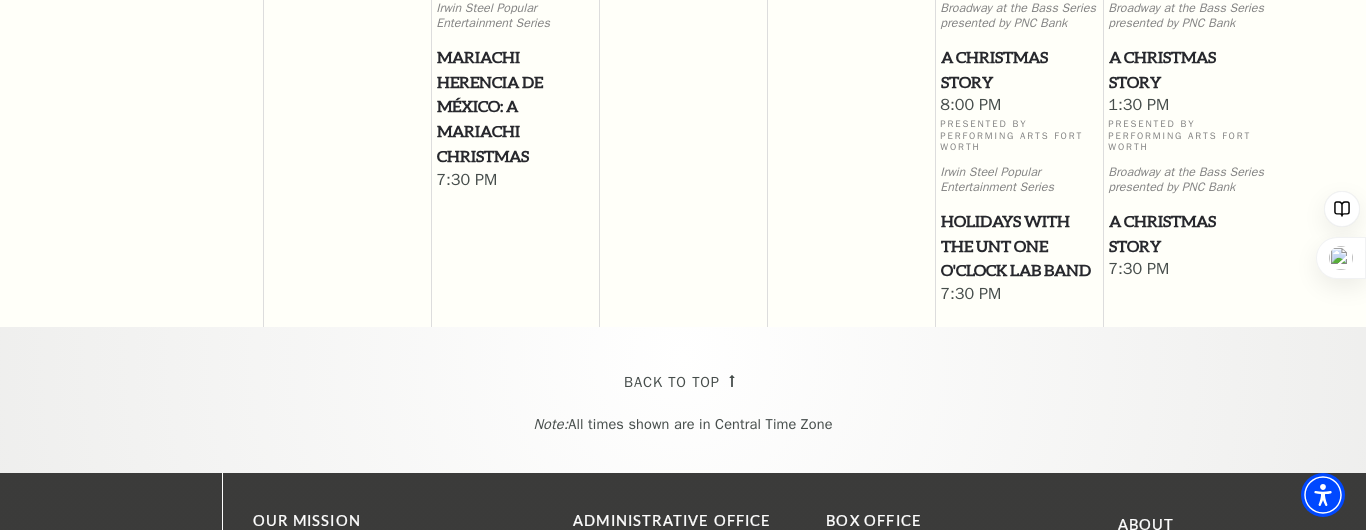 scroll, scrollTop: 2416, scrollLeft: 0, axis: vertical 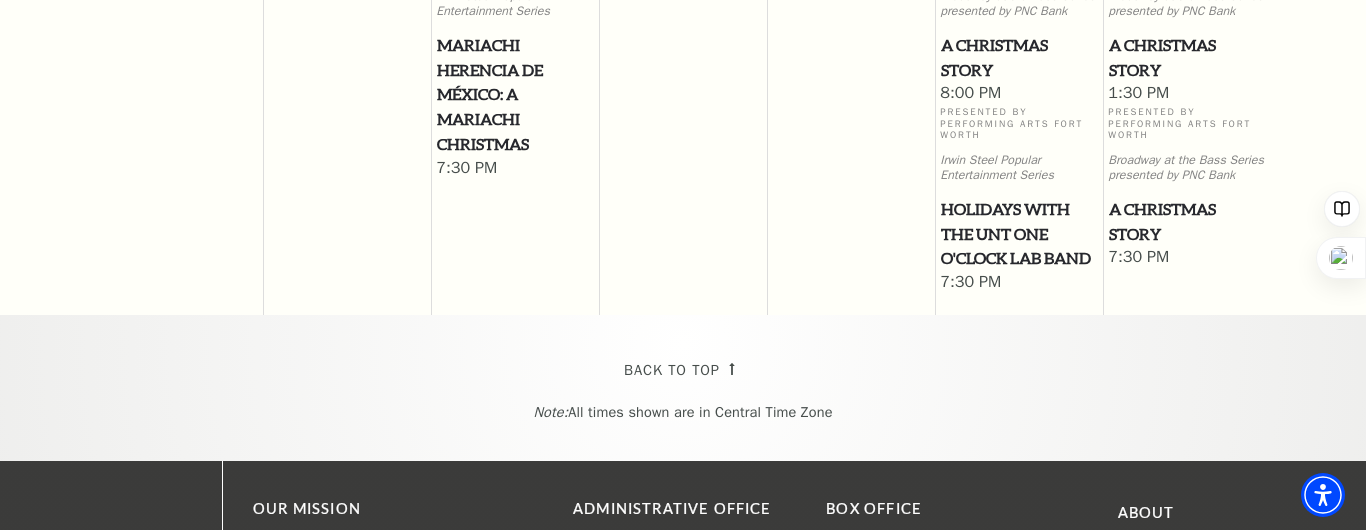 click on "A Christmas Story" at bounding box center (1187, 57) 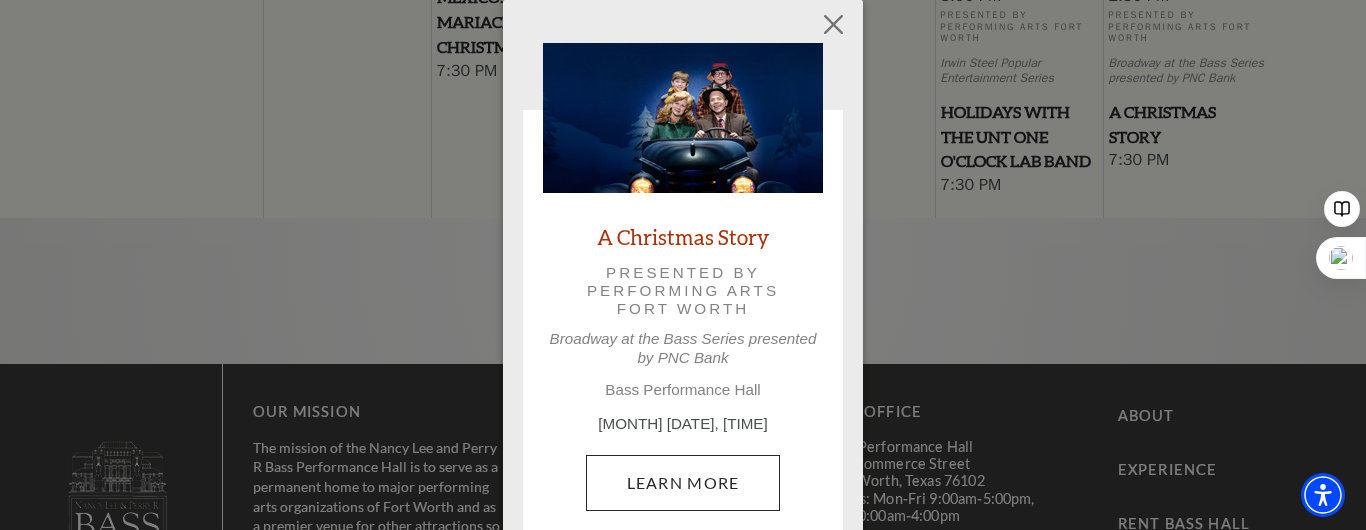 scroll, scrollTop: 2516, scrollLeft: 0, axis: vertical 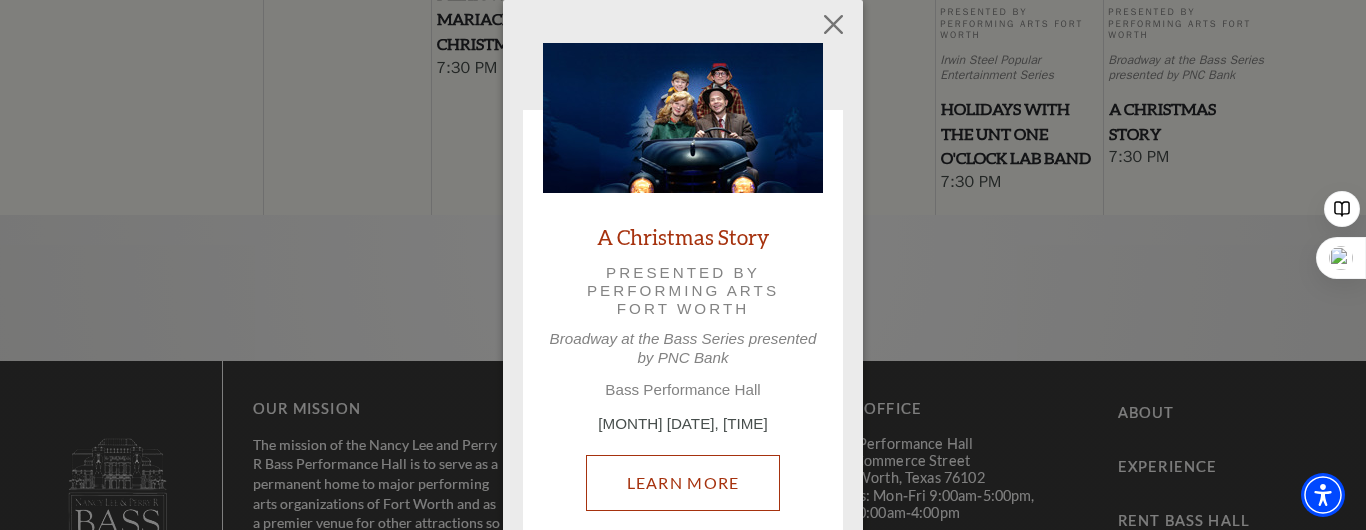 click on "Learn More" at bounding box center [683, 483] 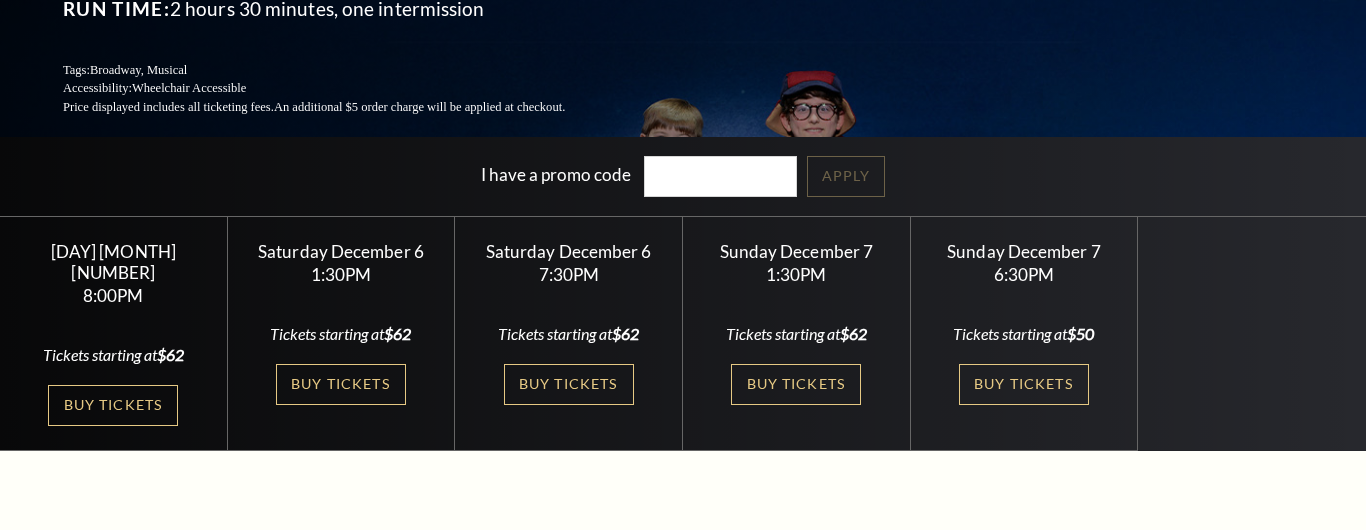 scroll, scrollTop: 297, scrollLeft: 0, axis: vertical 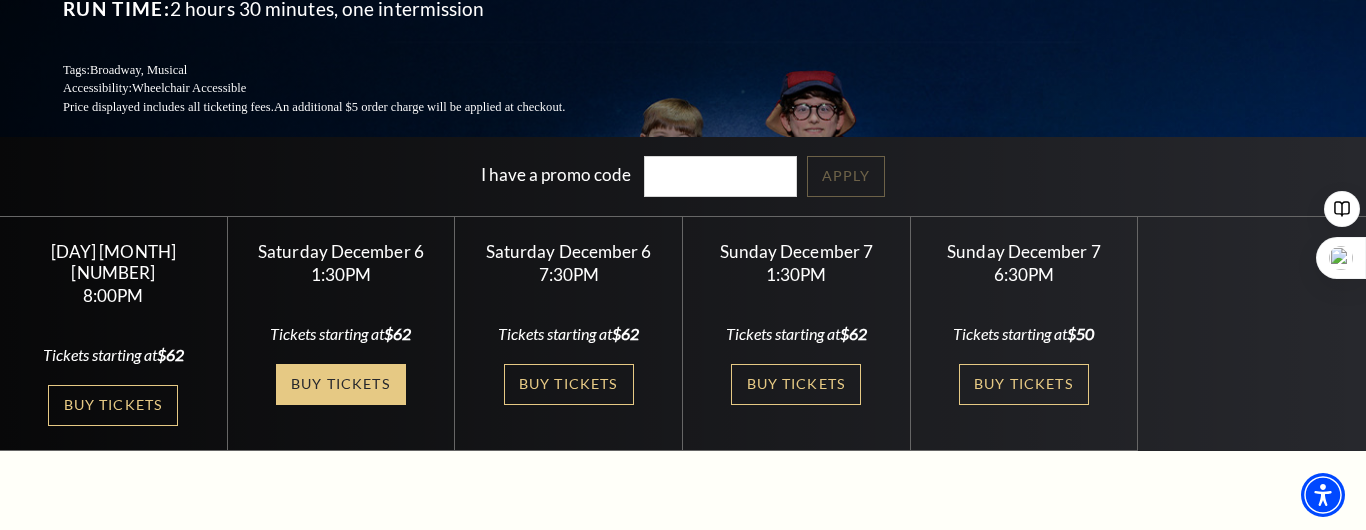 click on "Buy Tickets" at bounding box center (341, 384) 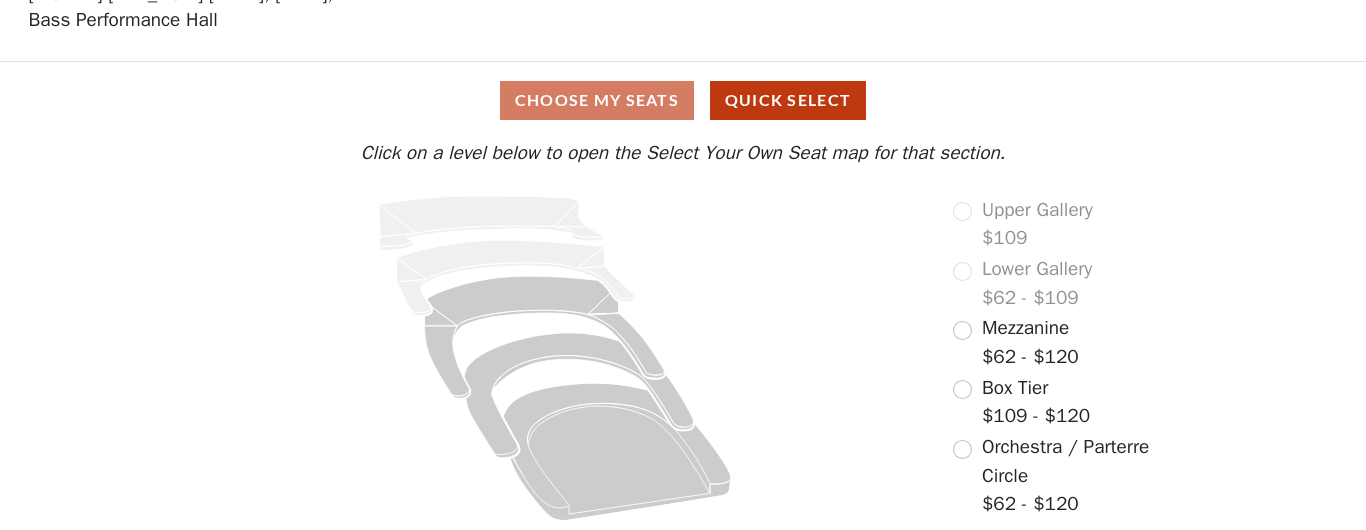 scroll, scrollTop: 158, scrollLeft: 0, axis: vertical 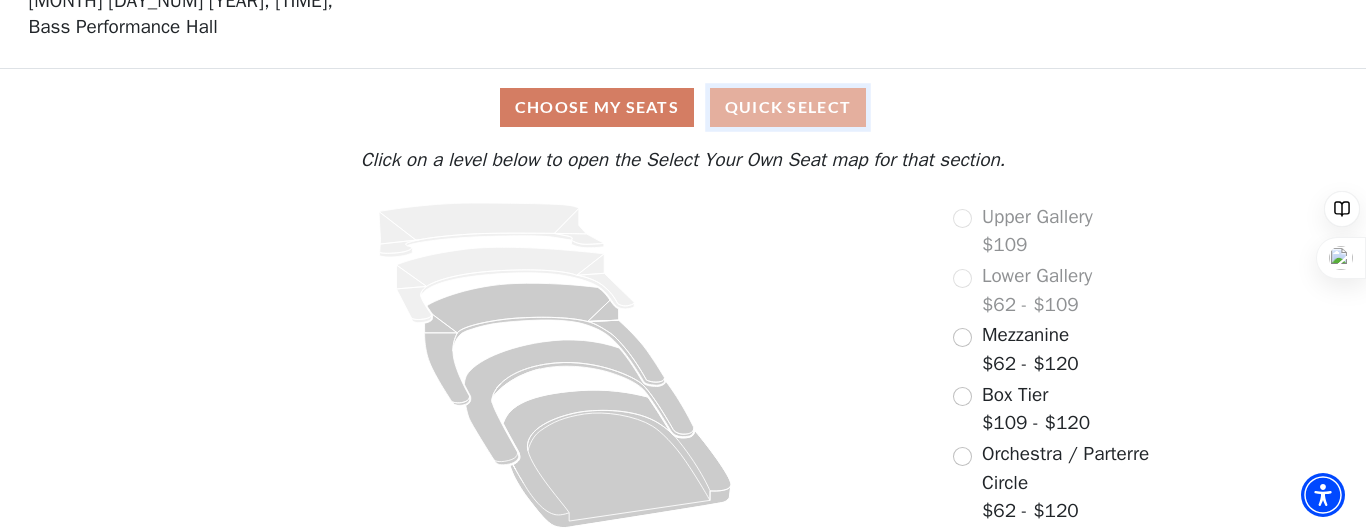 click on "Quick Select" at bounding box center [788, 107] 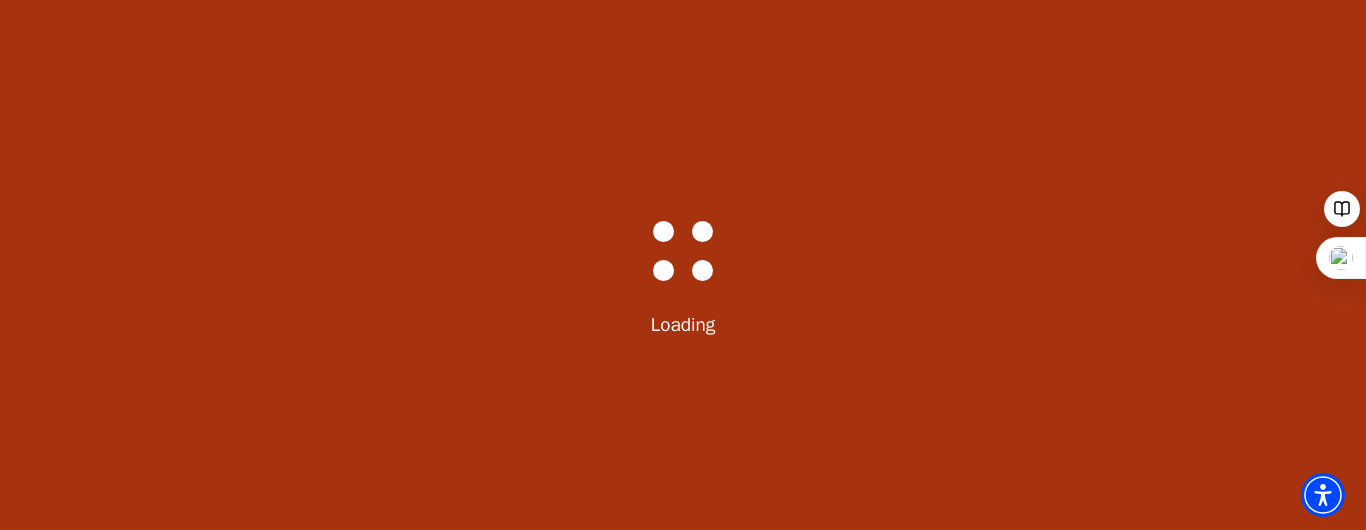 scroll, scrollTop: 0, scrollLeft: 0, axis: both 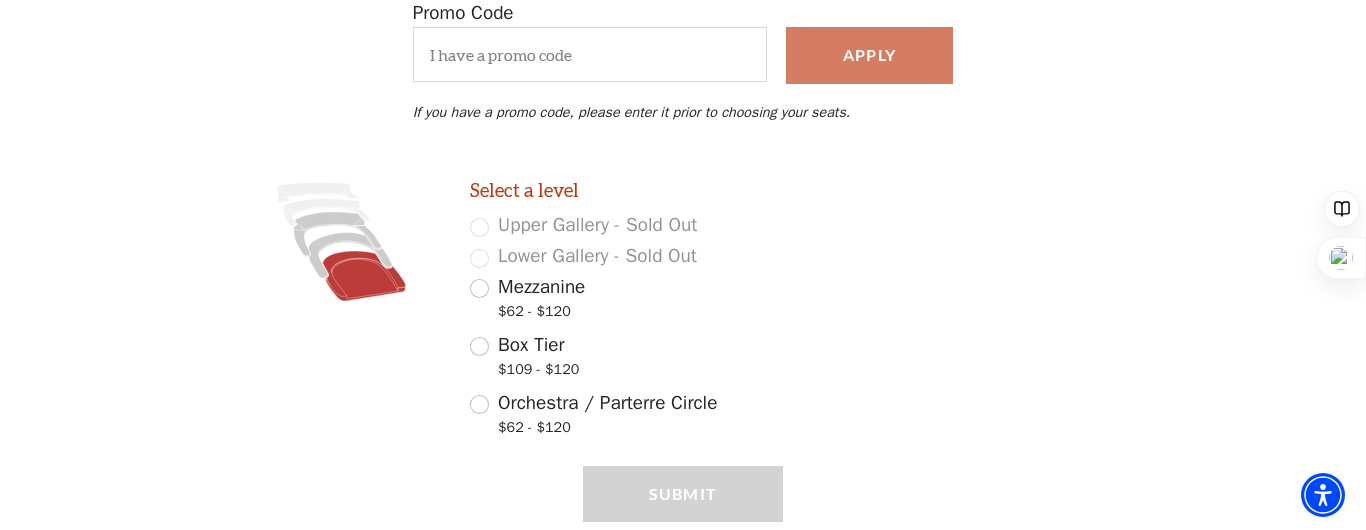 click 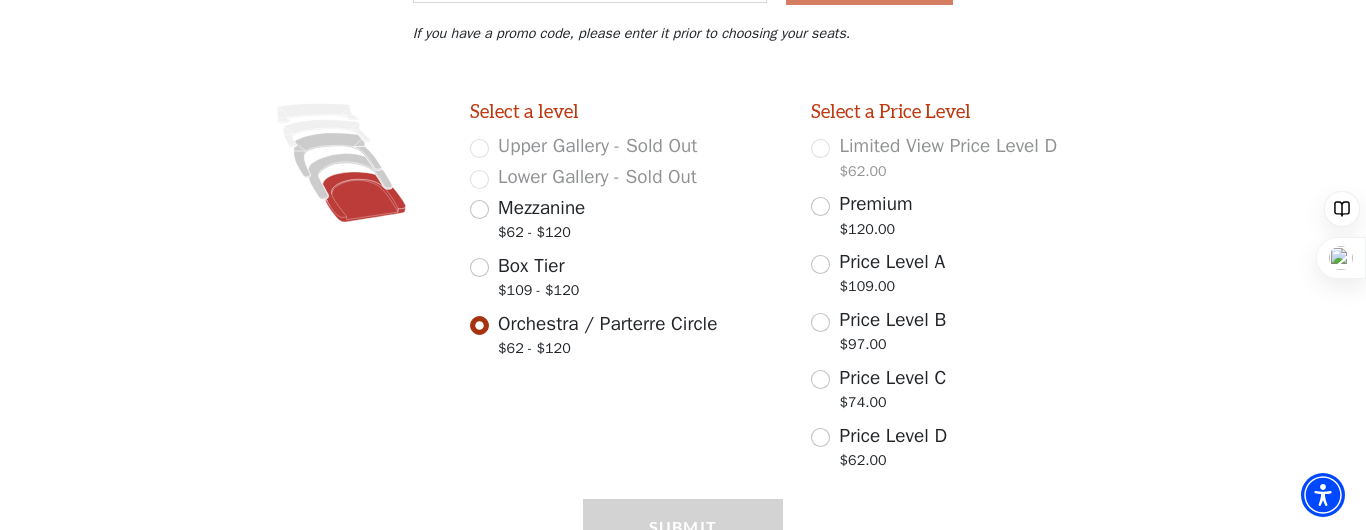 scroll, scrollTop: 479, scrollLeft: 0, axis: vertical 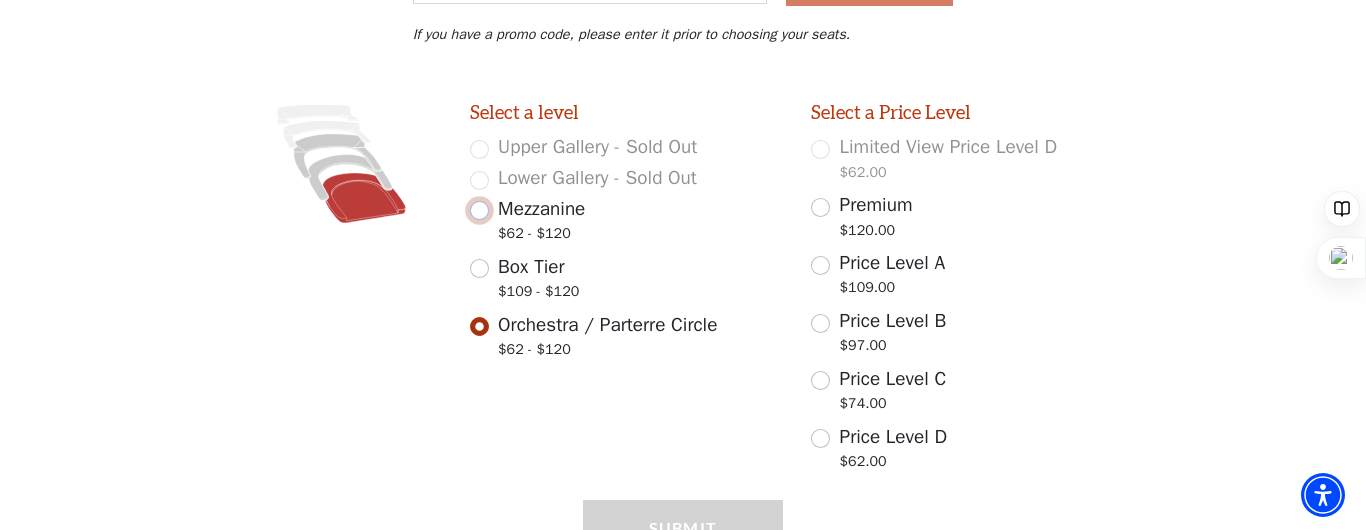 click on "Mezzanine     $62 - $120" at bounding box center (479, 210) 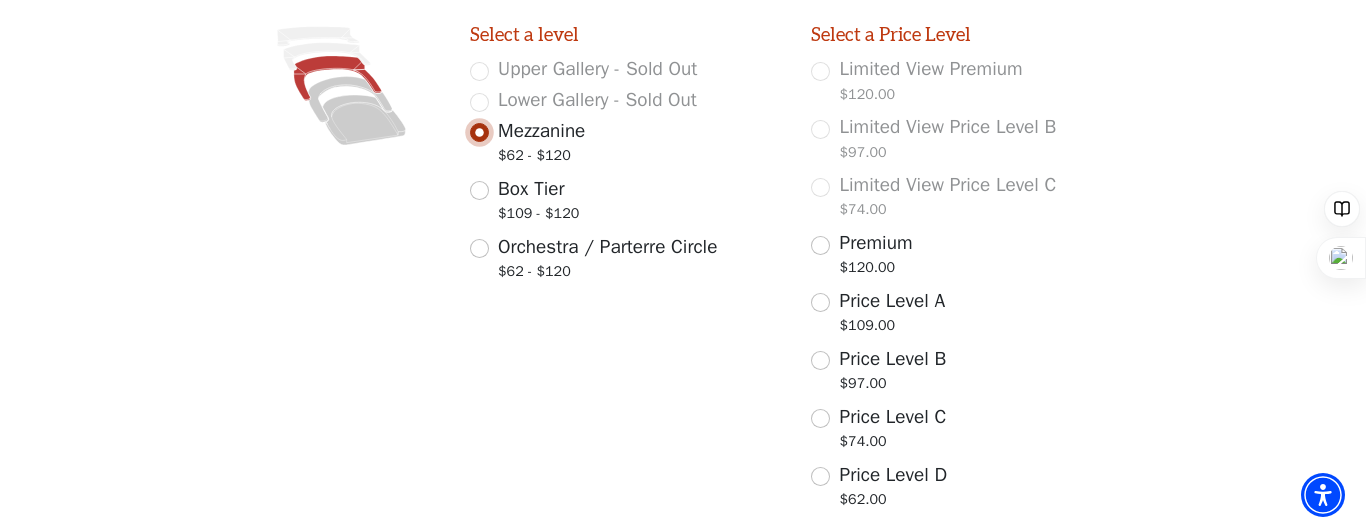 scroll, scrollTop: 570, scrollLeft: 0, axis: vertical 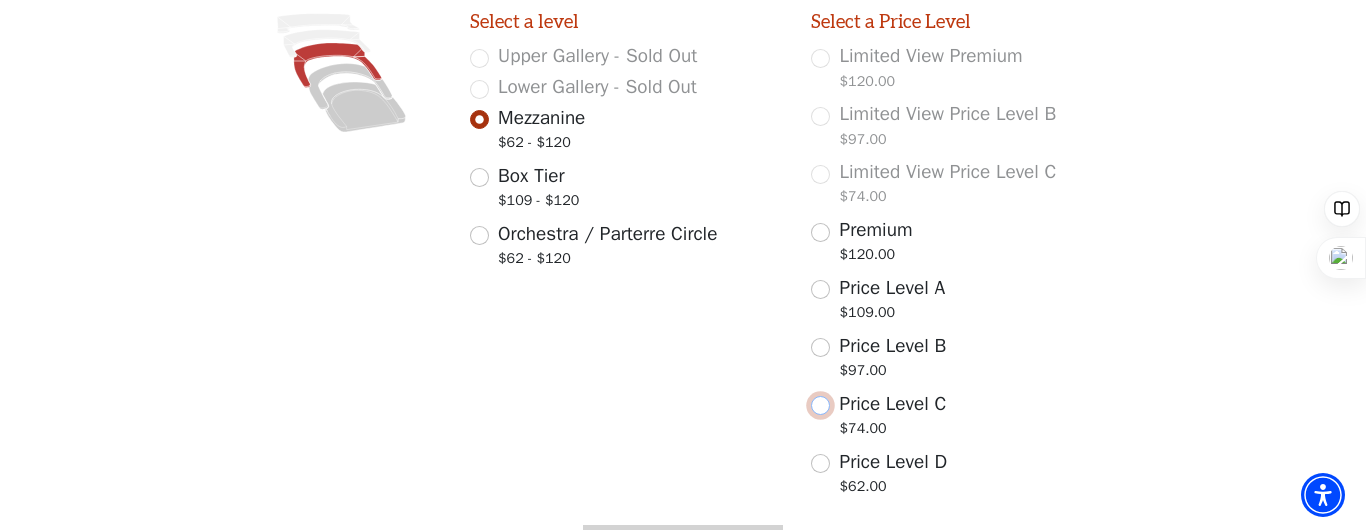 click on "Price Level C $74.00" at bounding box center (820, 405) 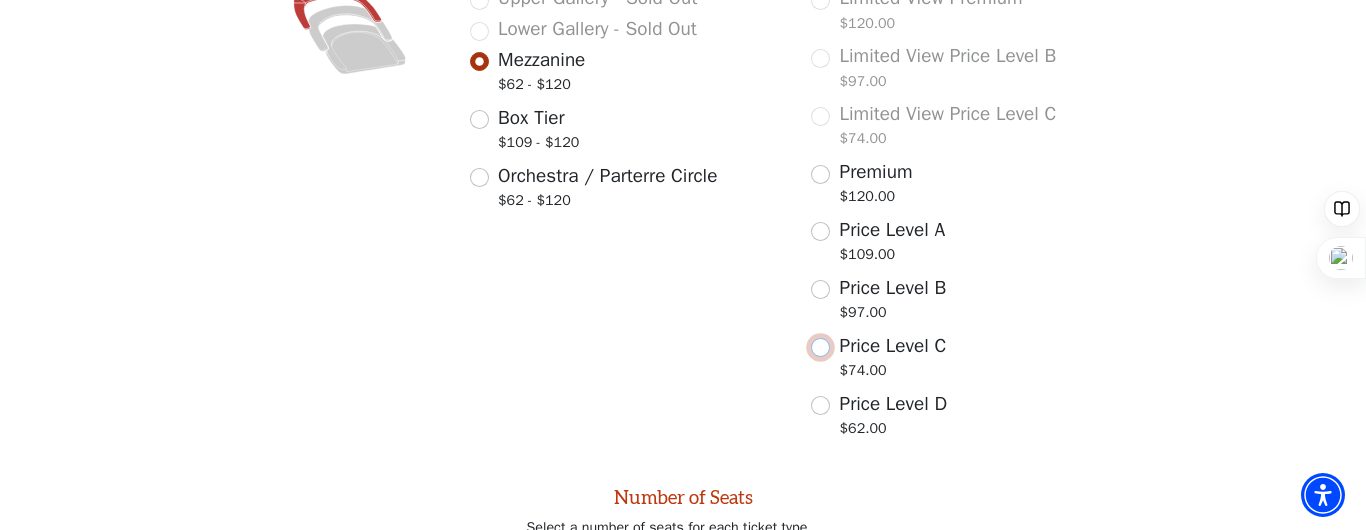 scroll, scrollTop: 630, scrollLeft: 0, axis: vertical 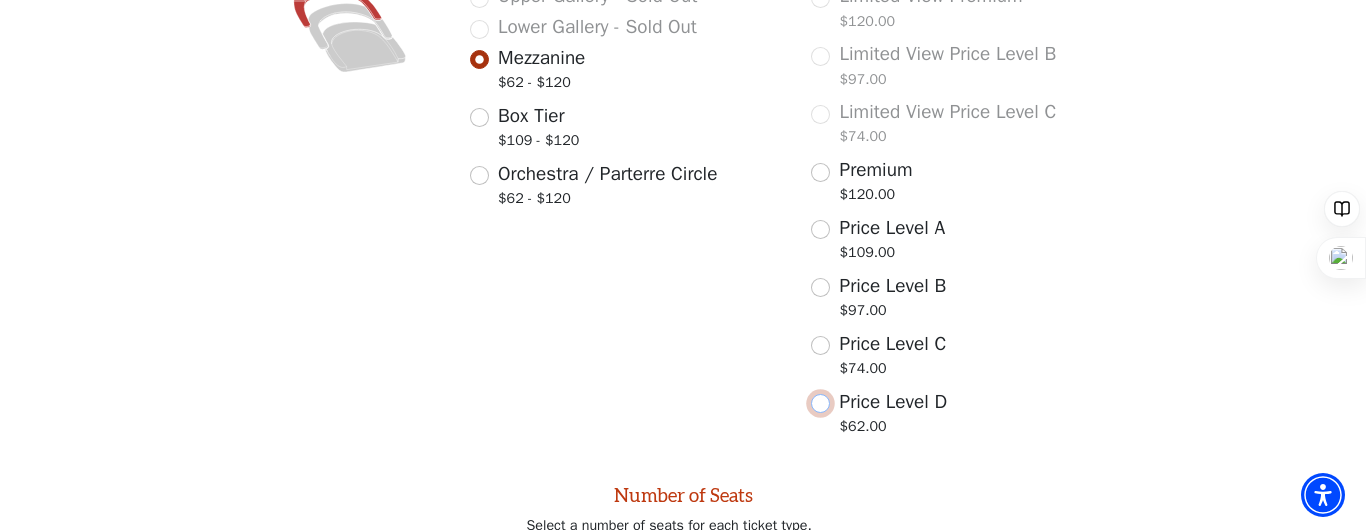 click on "Price Level D $62.00" at bounding box center (820, 403) 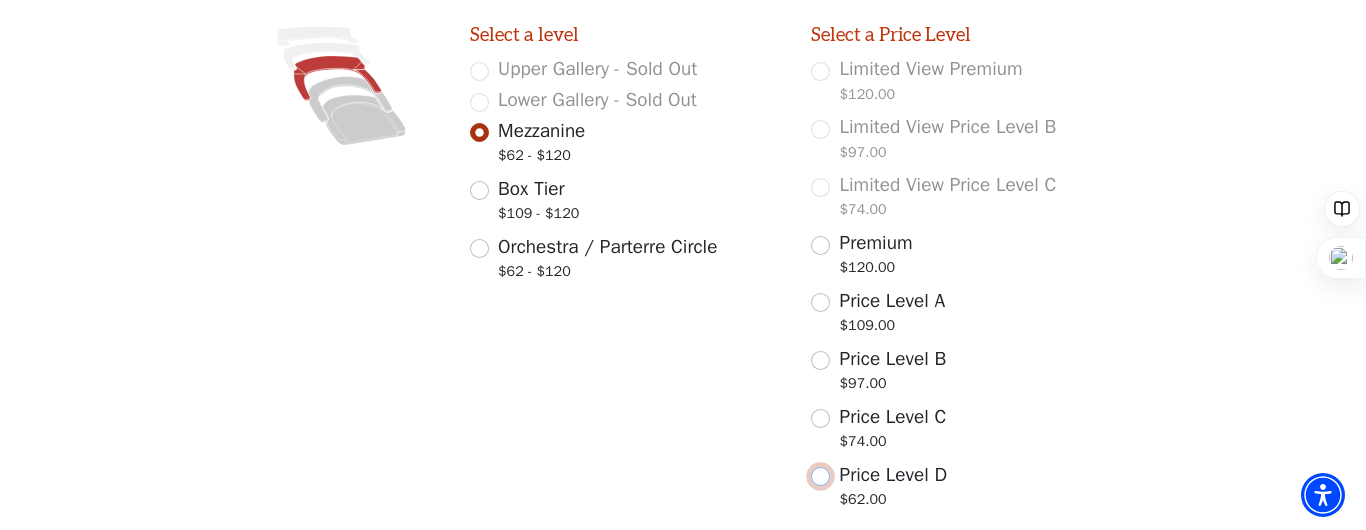 scroll, scrollTop: 563, scrollLeft: 0, axis: vertical 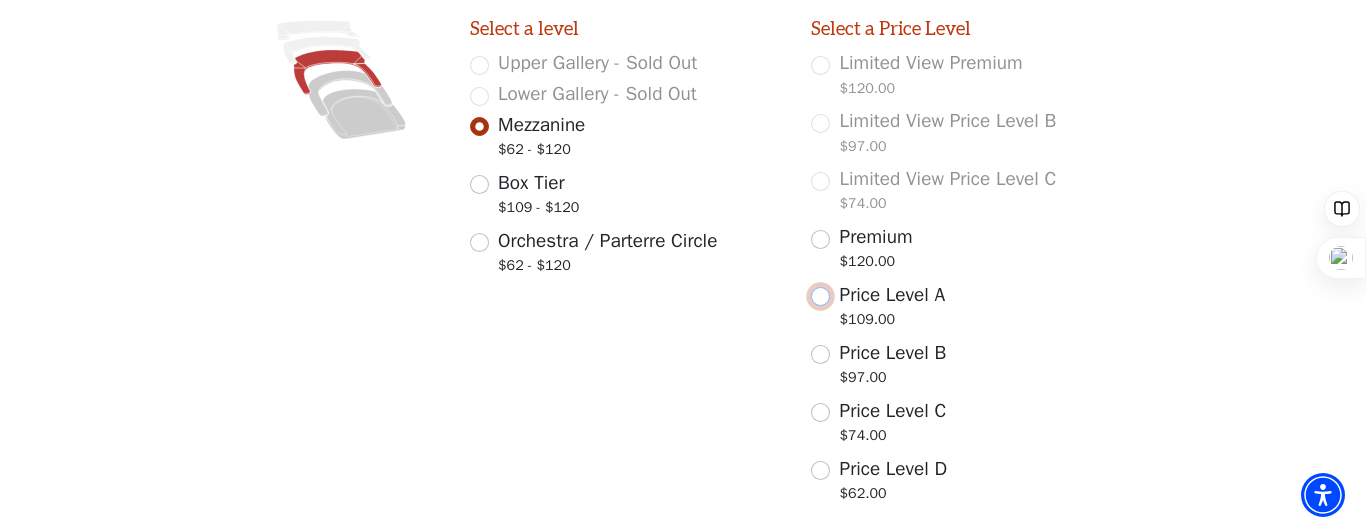 click on "Price Level A $109.00" at bounding box center [820, 296] 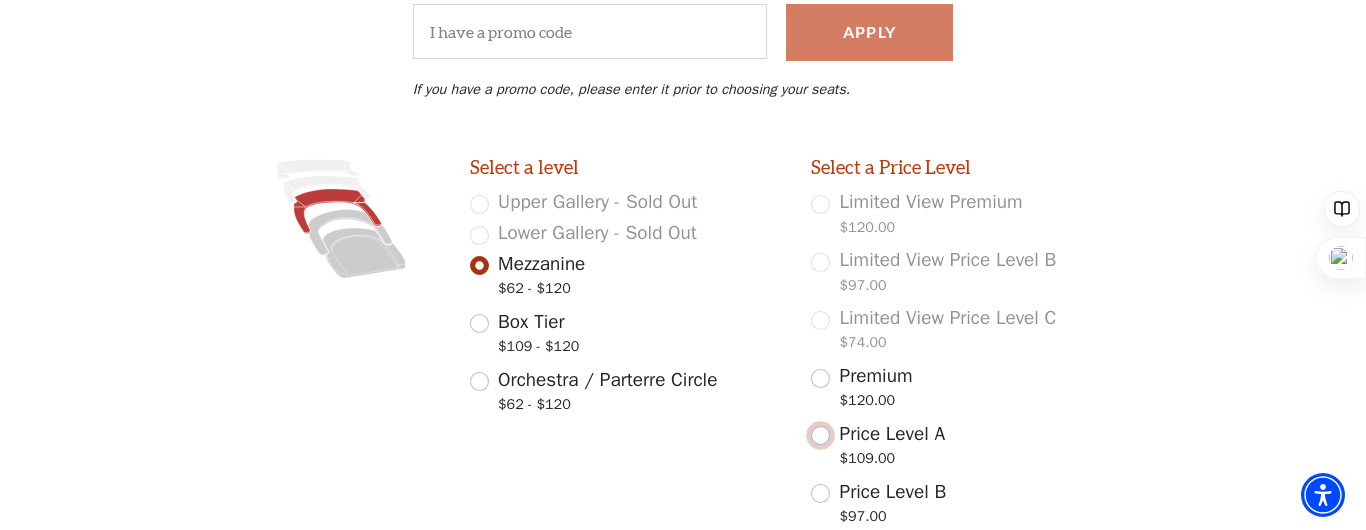 scroll, scrollTop: 429, scrollLeft: 0, axis: vertical 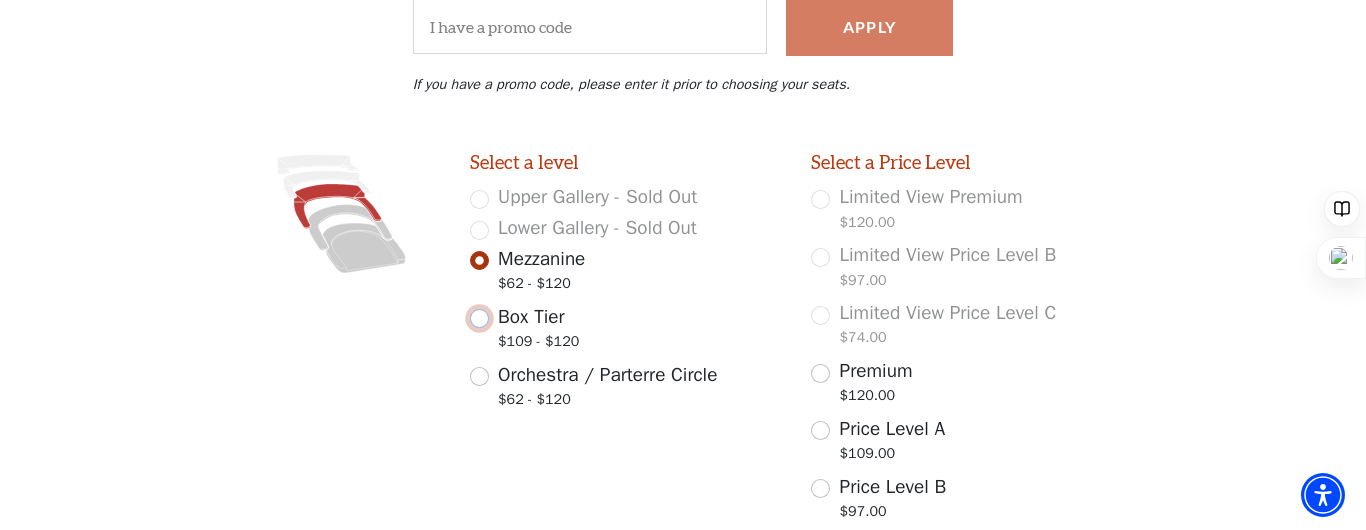 click on "Box Tier     $109 - $120" at bounding box center [479, 318] 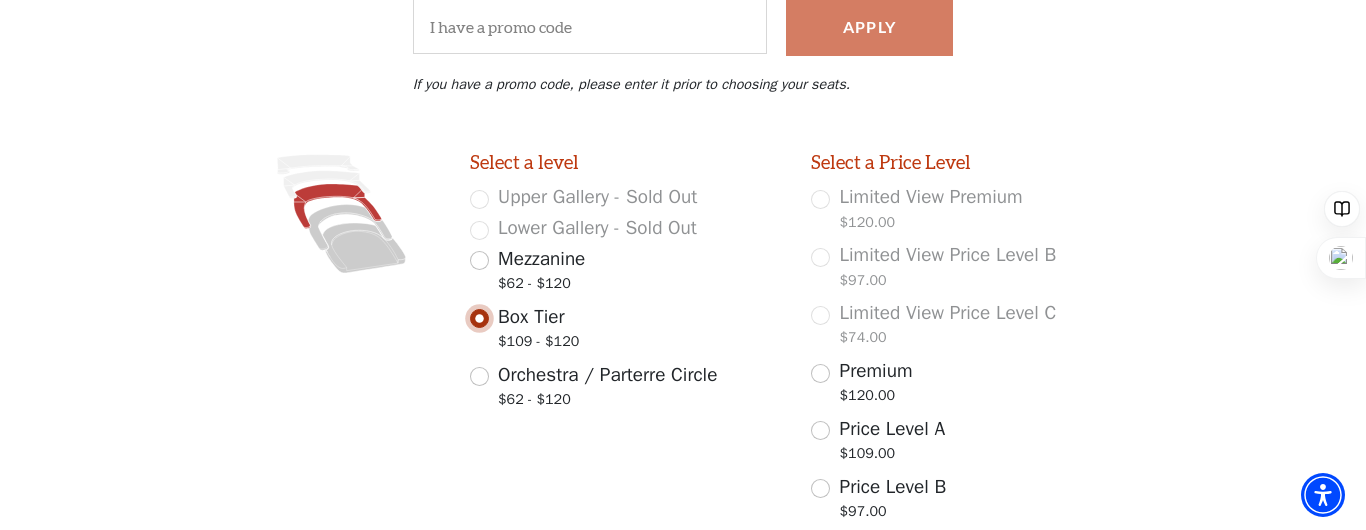 scroll, scrollTop: 460, scrollLeft: 0, axis: vertical 